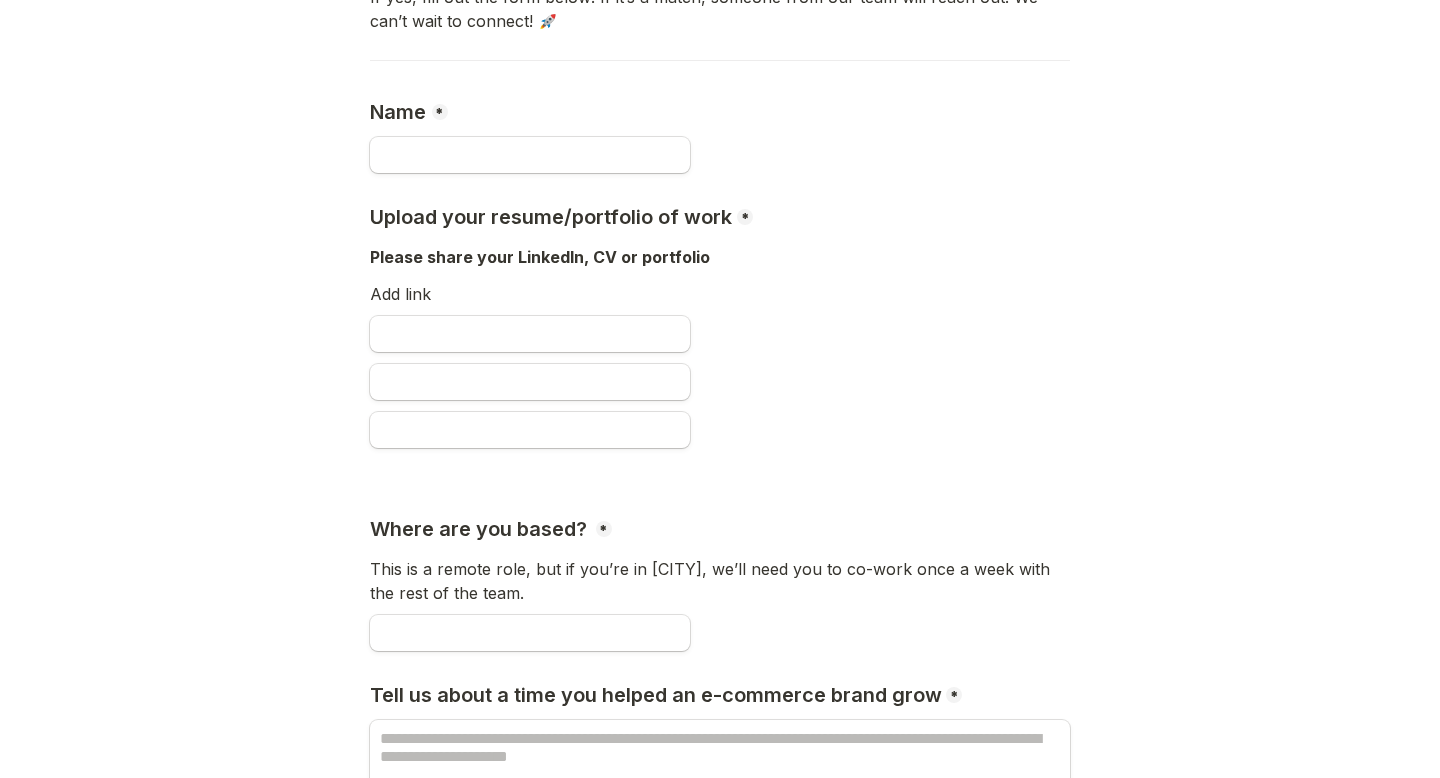 scroll, scrollTop: 934, scrollLeft: 0, axis: vertical 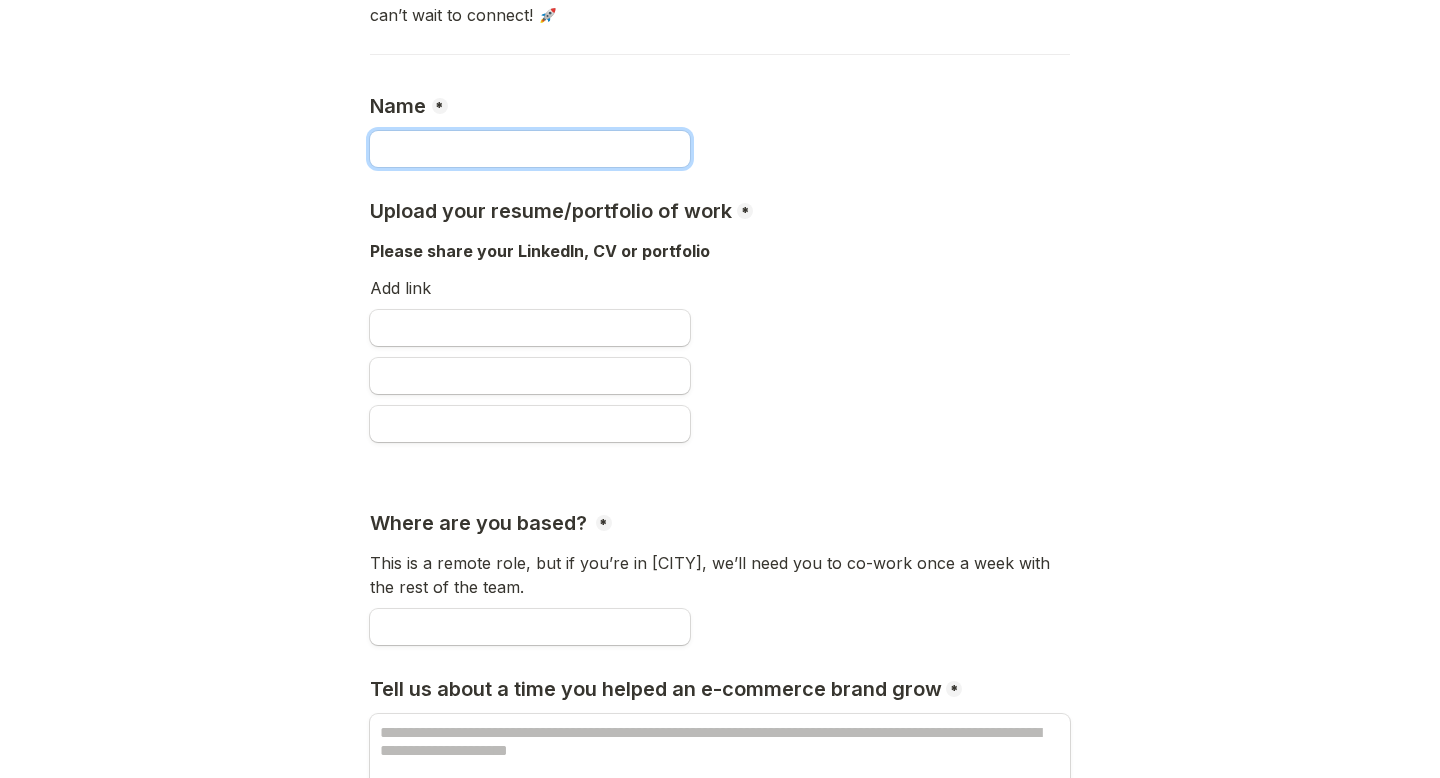 click at bounding box center (530, 149) 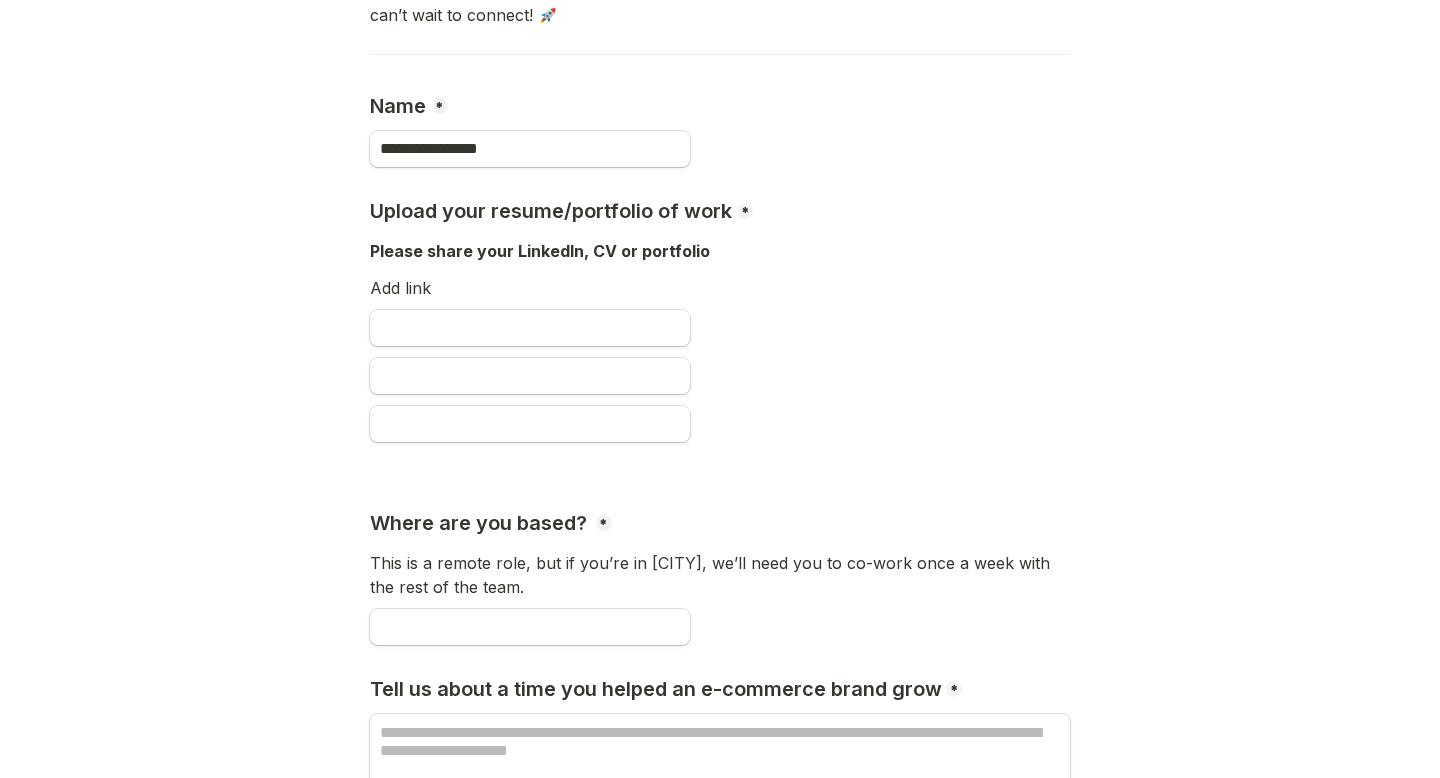 type on "**********" 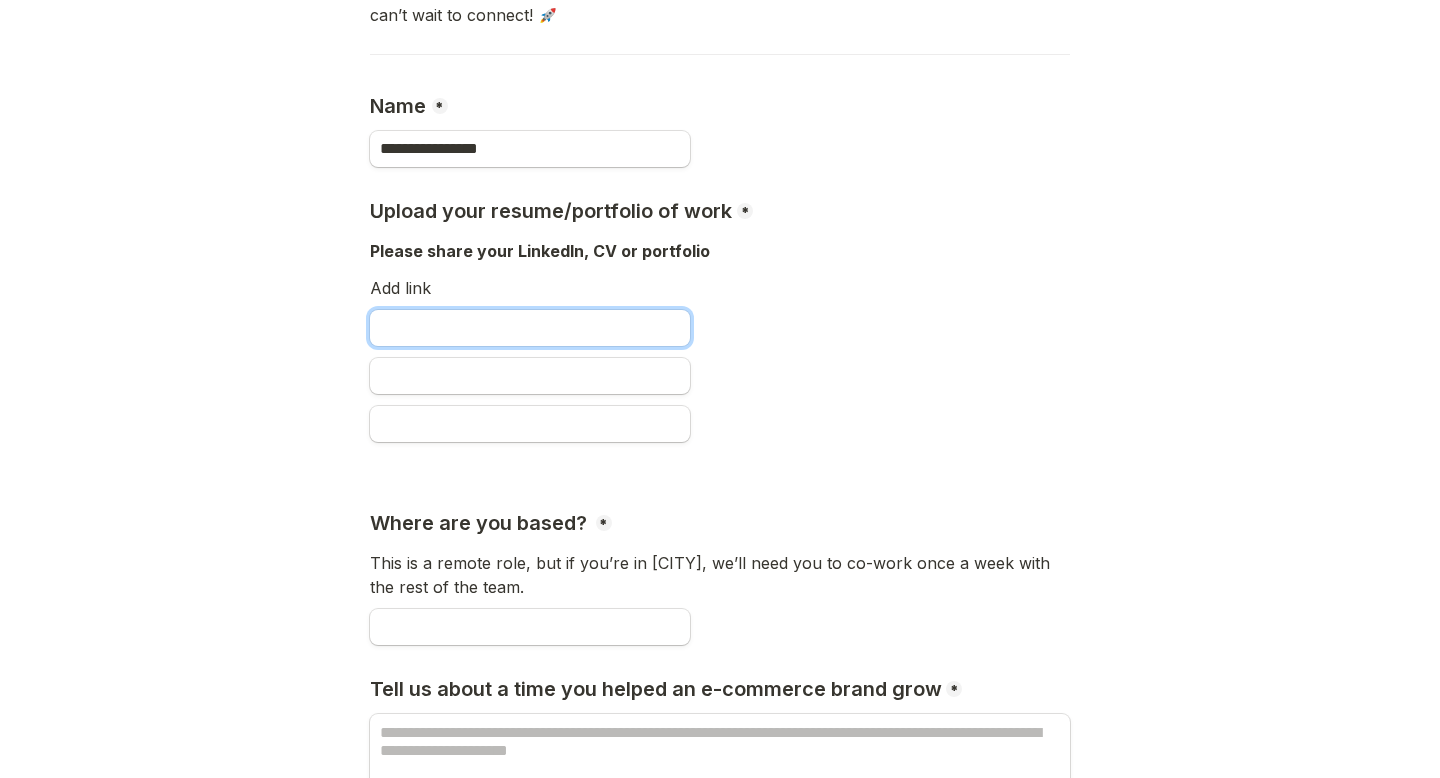 click at bounding box center [530, 328] 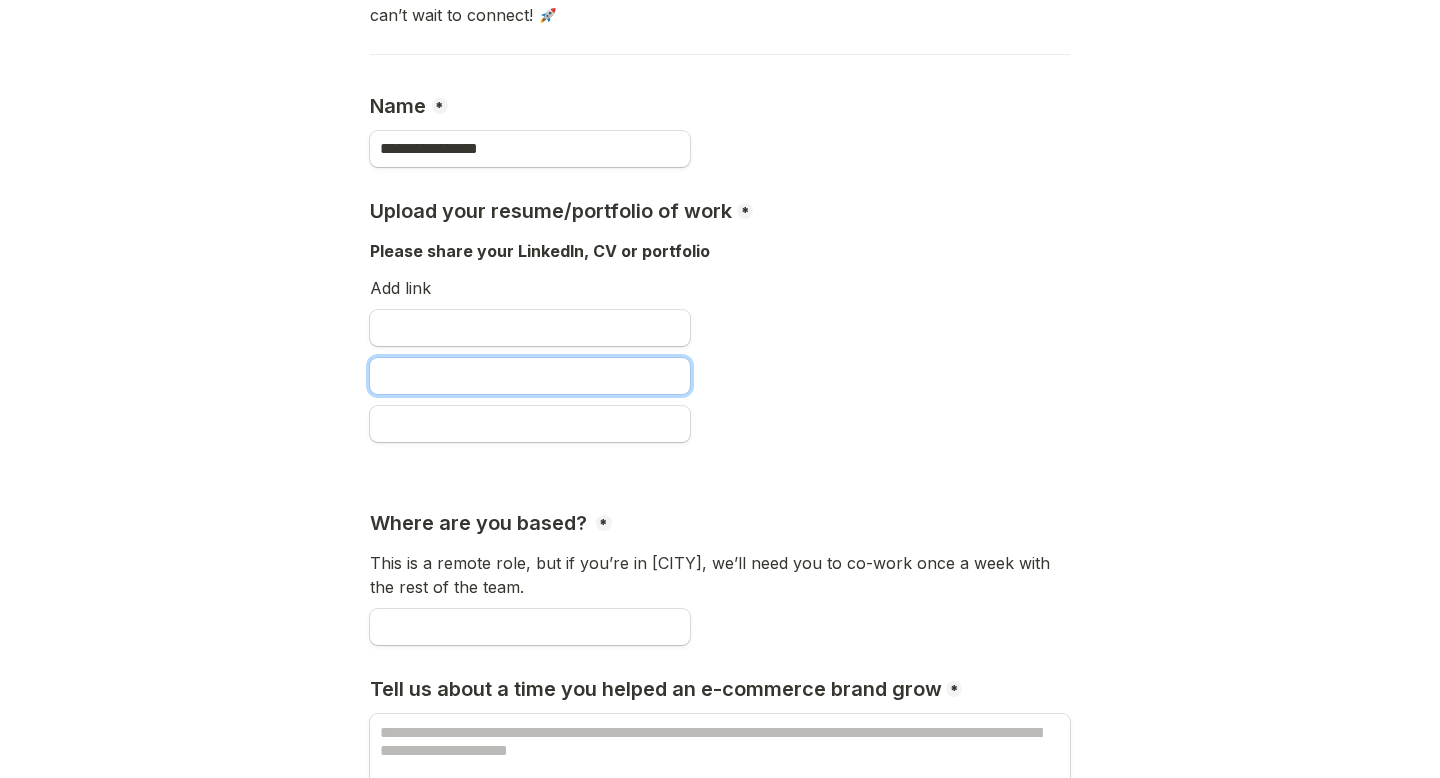 click at bounding box center [530, 376] 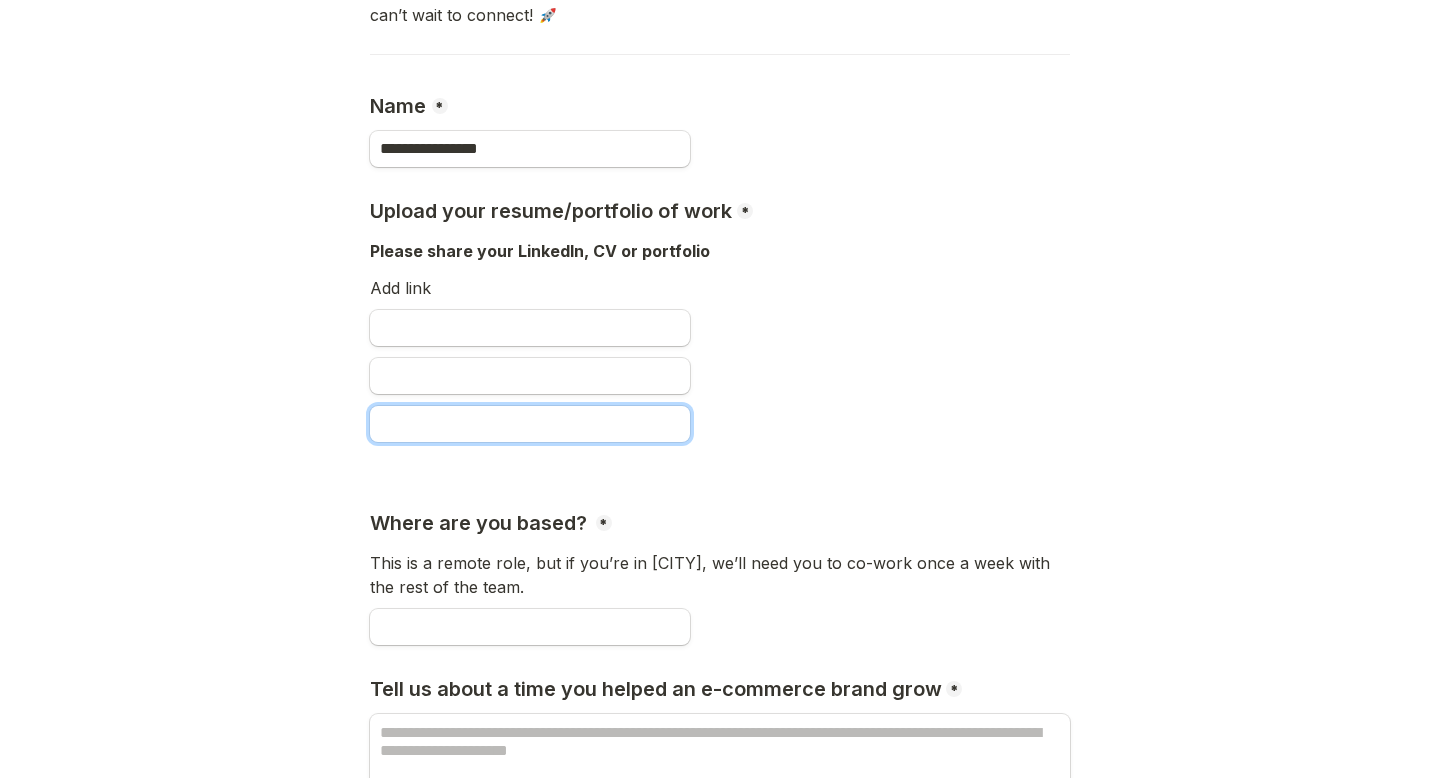 click at bounding box center [530, 424] 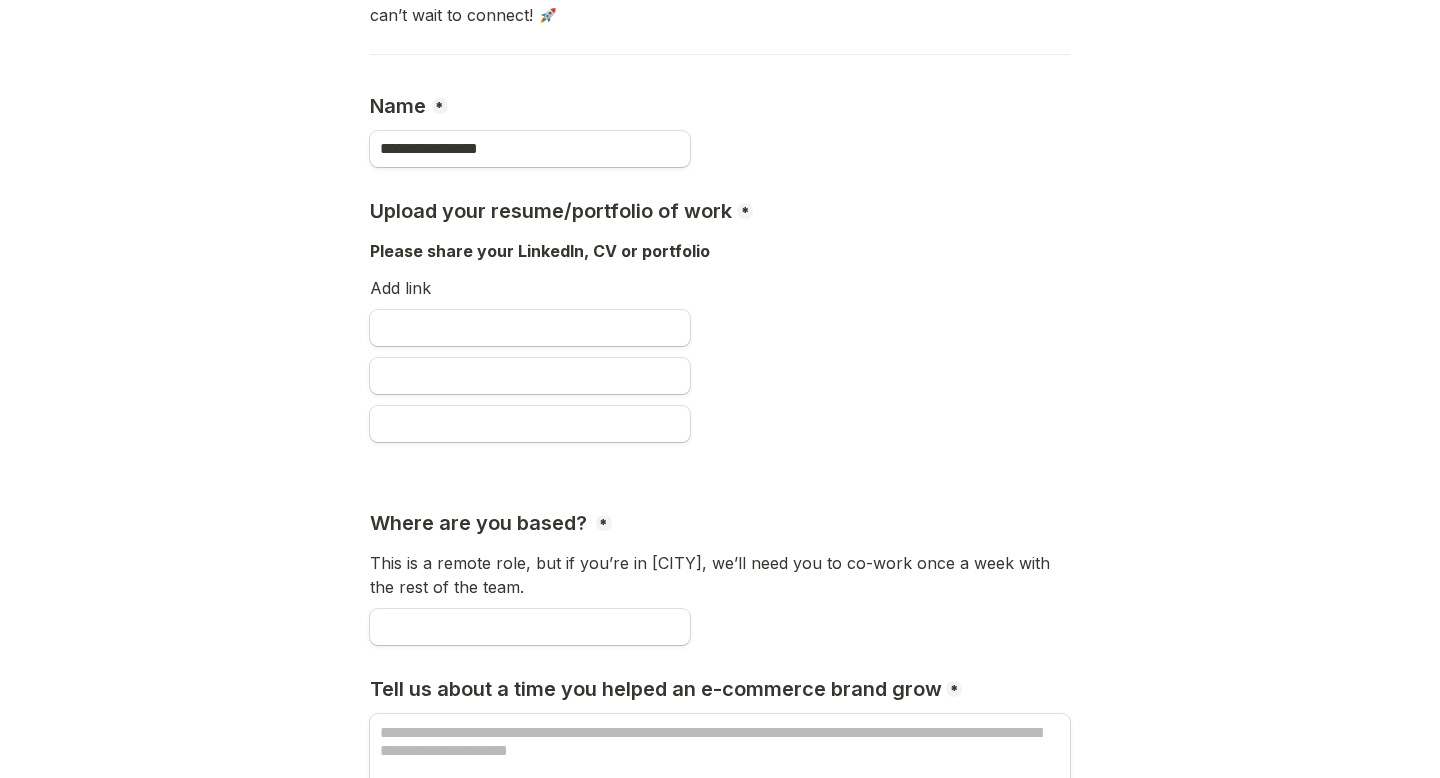 click on "Add link" at bounding box center [720, 290] 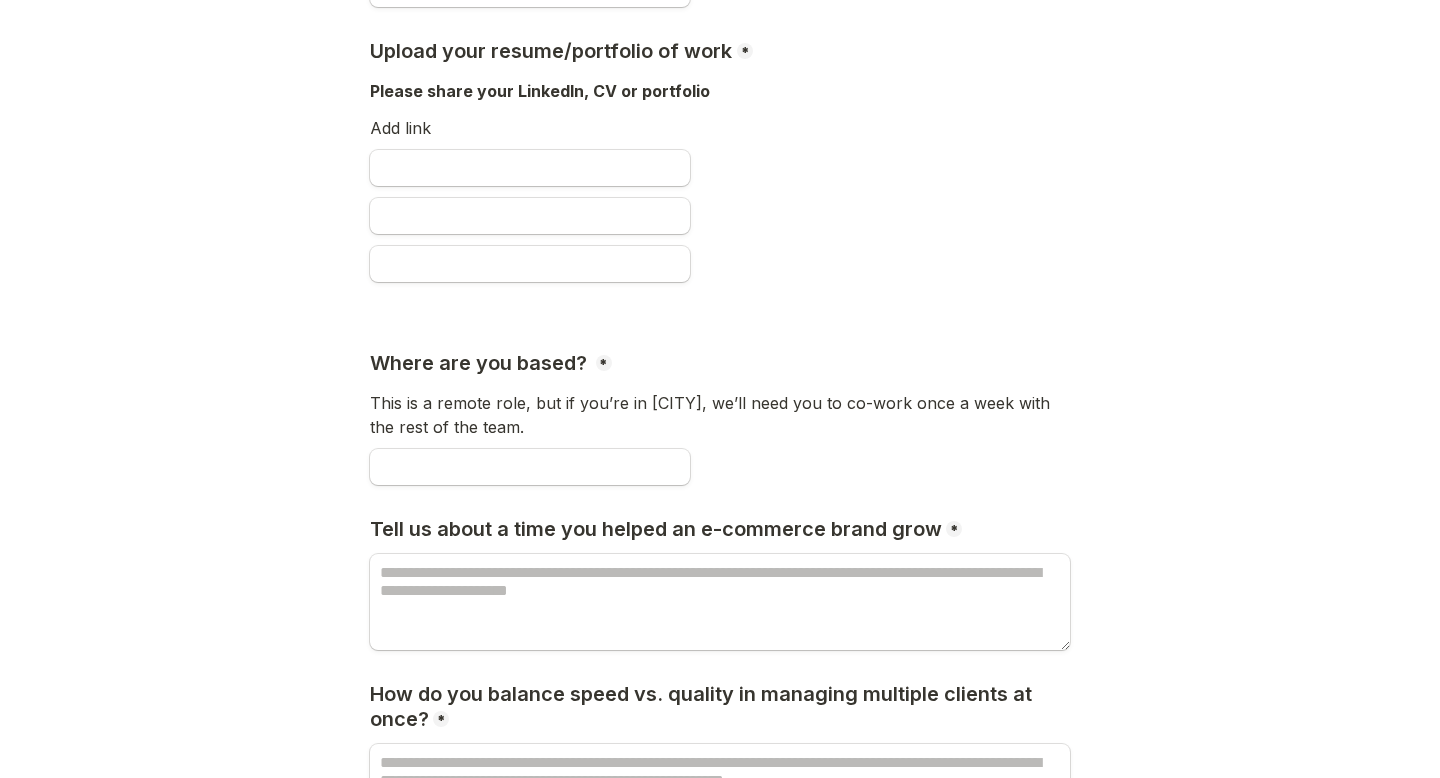 scroll, scrollTop: 1096, scrollLeft: 0, axis: vertical 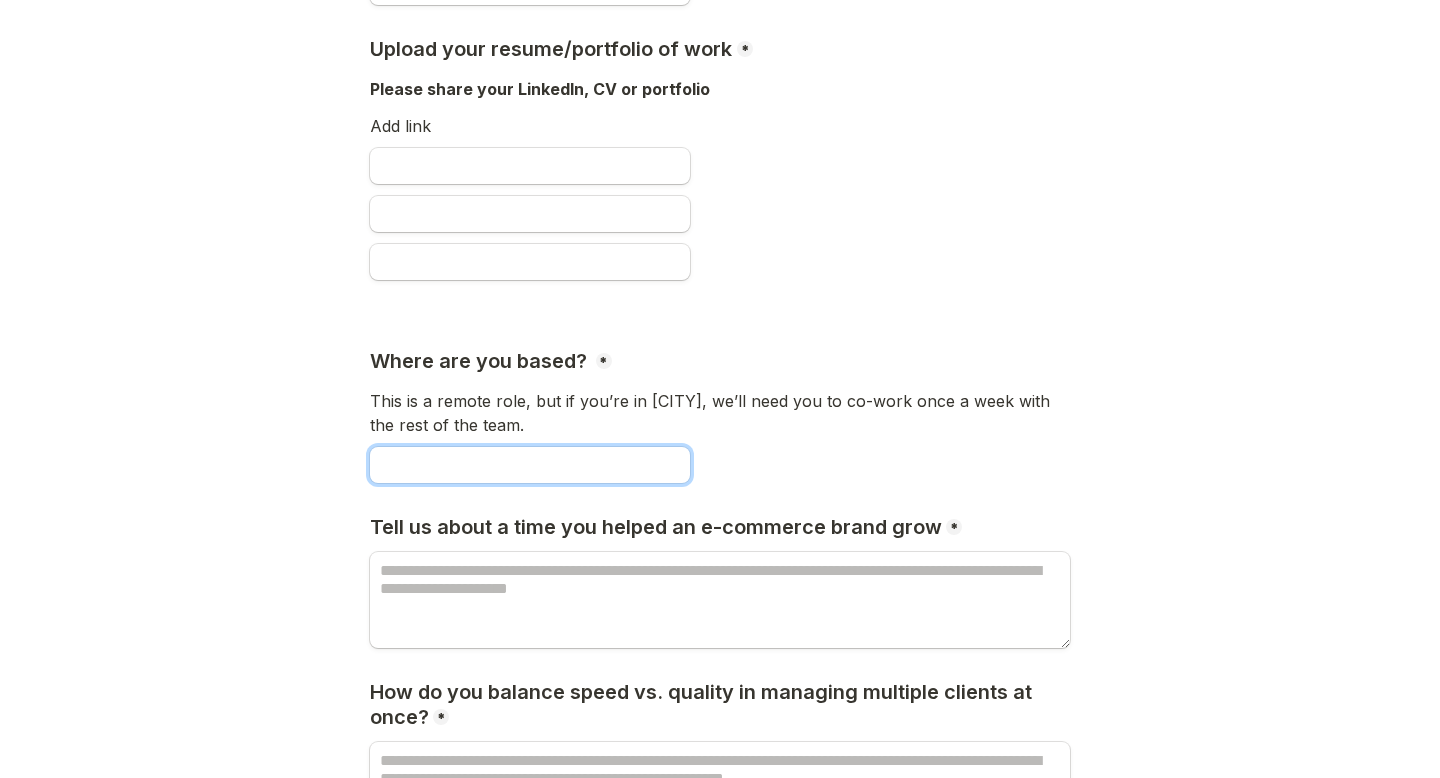 click at bounding box center [530, 465] 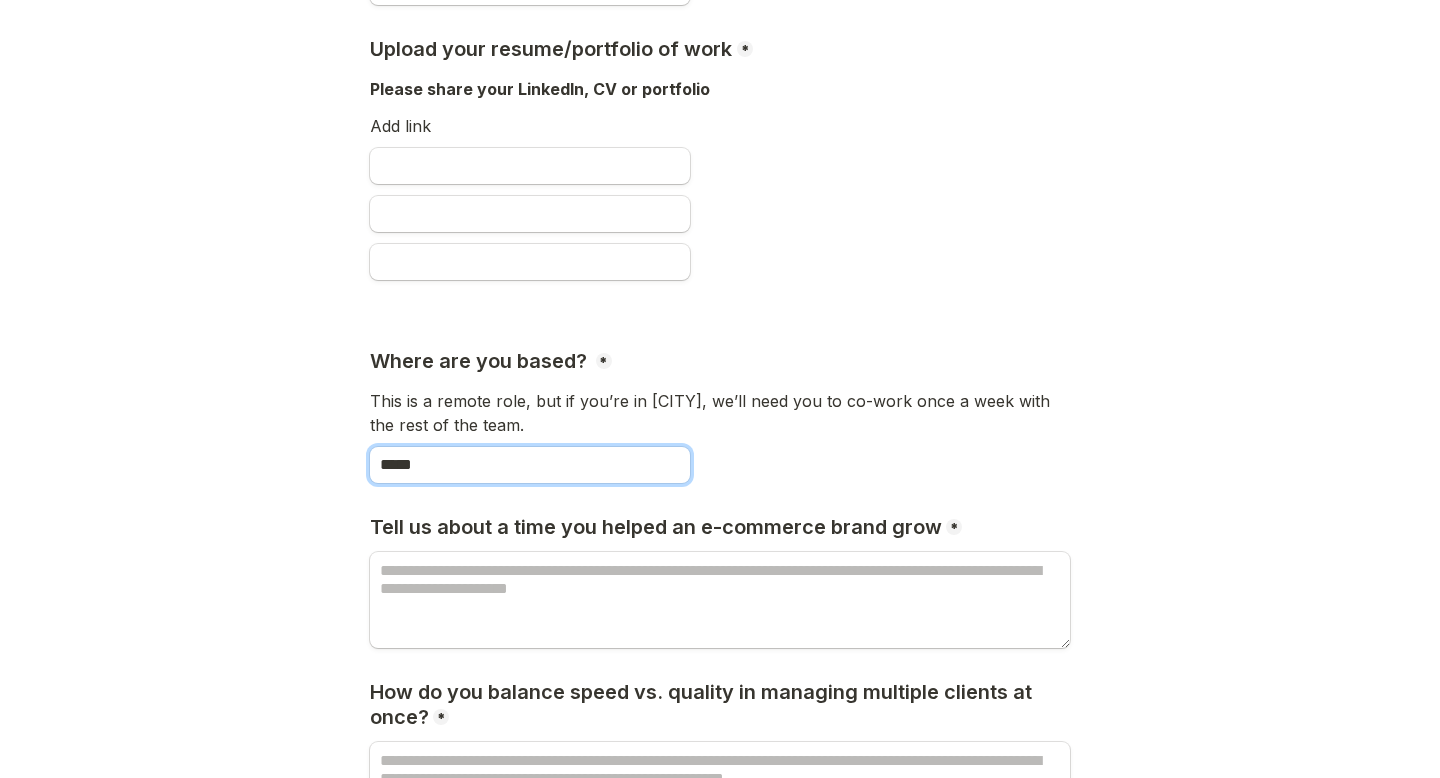 type on "*****" 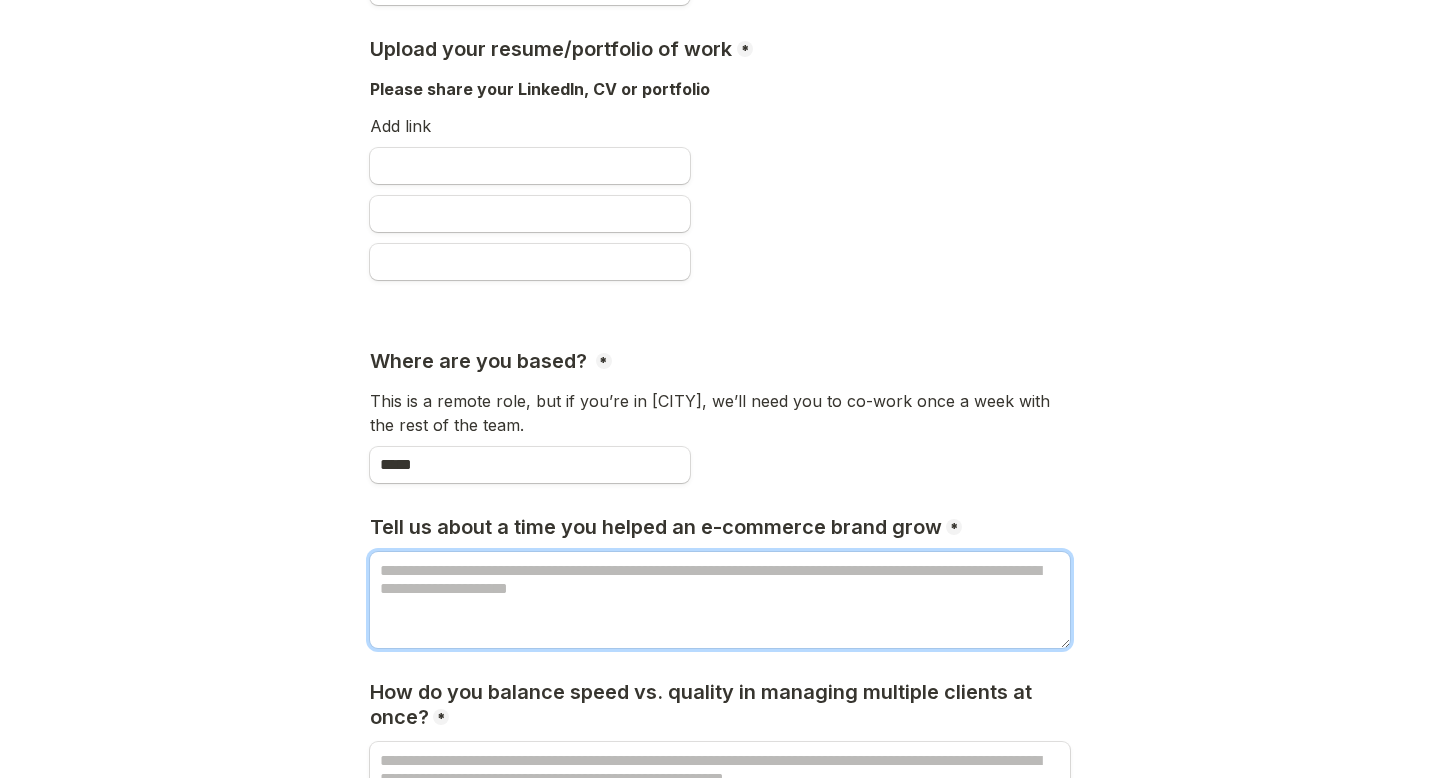 click at bounding box center (720, 600) 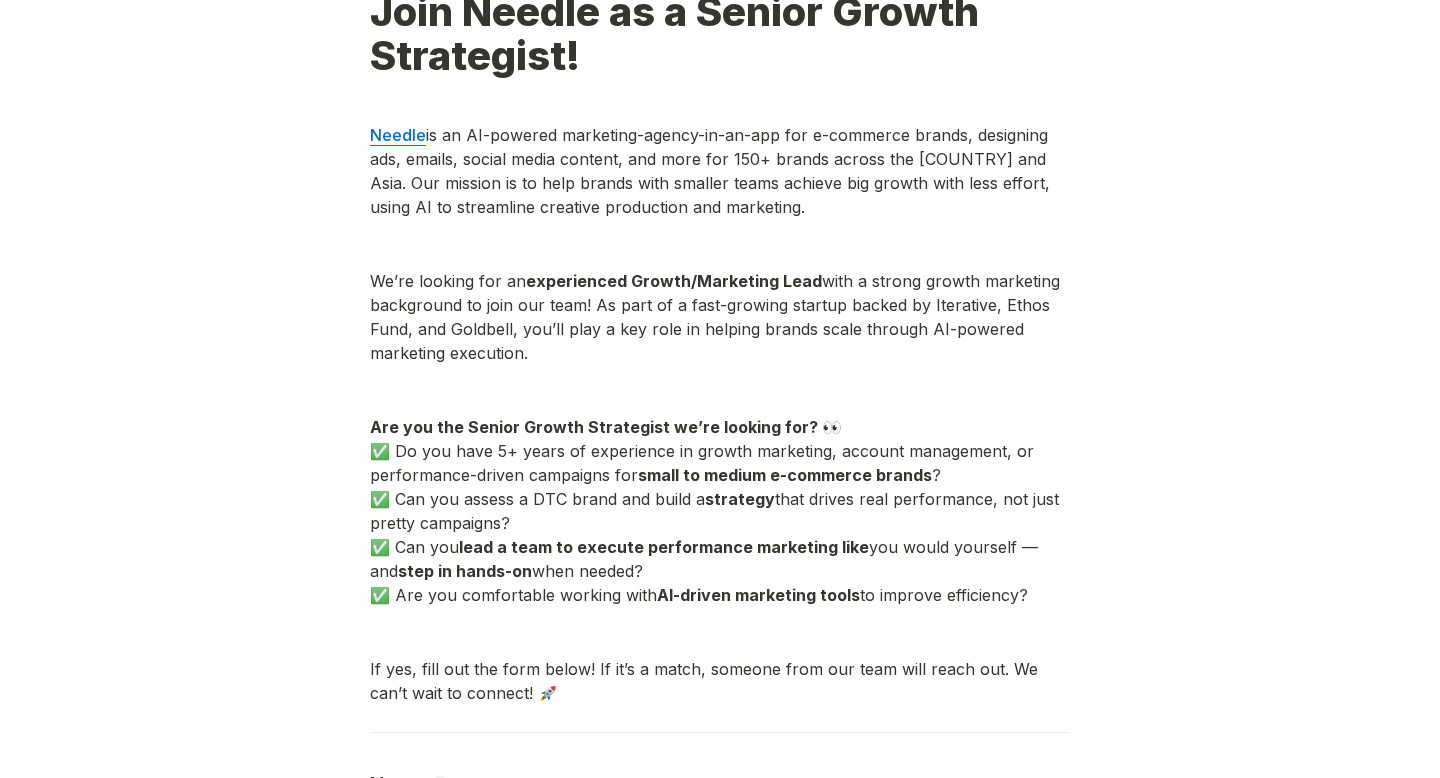 scroll, scrollTop: 0, scrollLeft: 0, axis: both 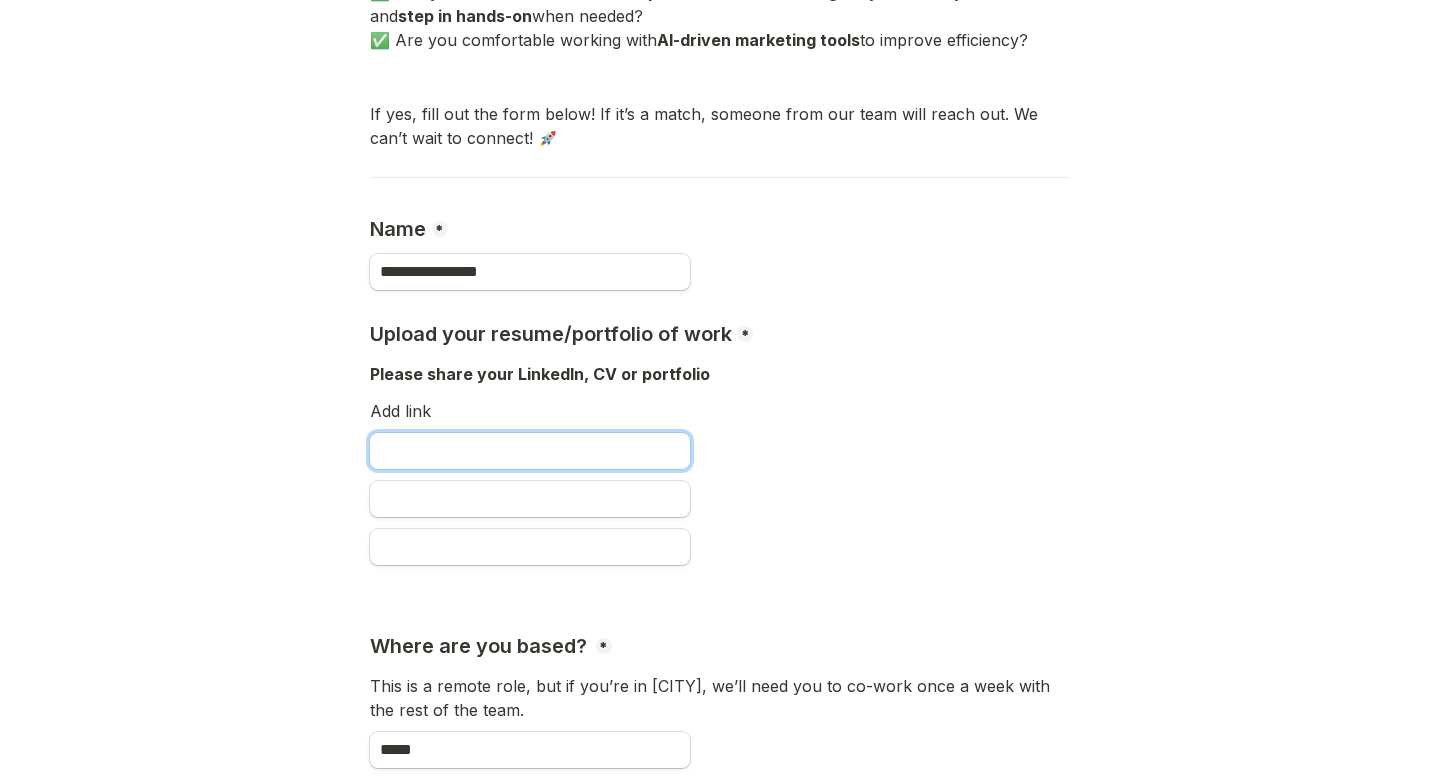 click at bounding box center (530, 451) 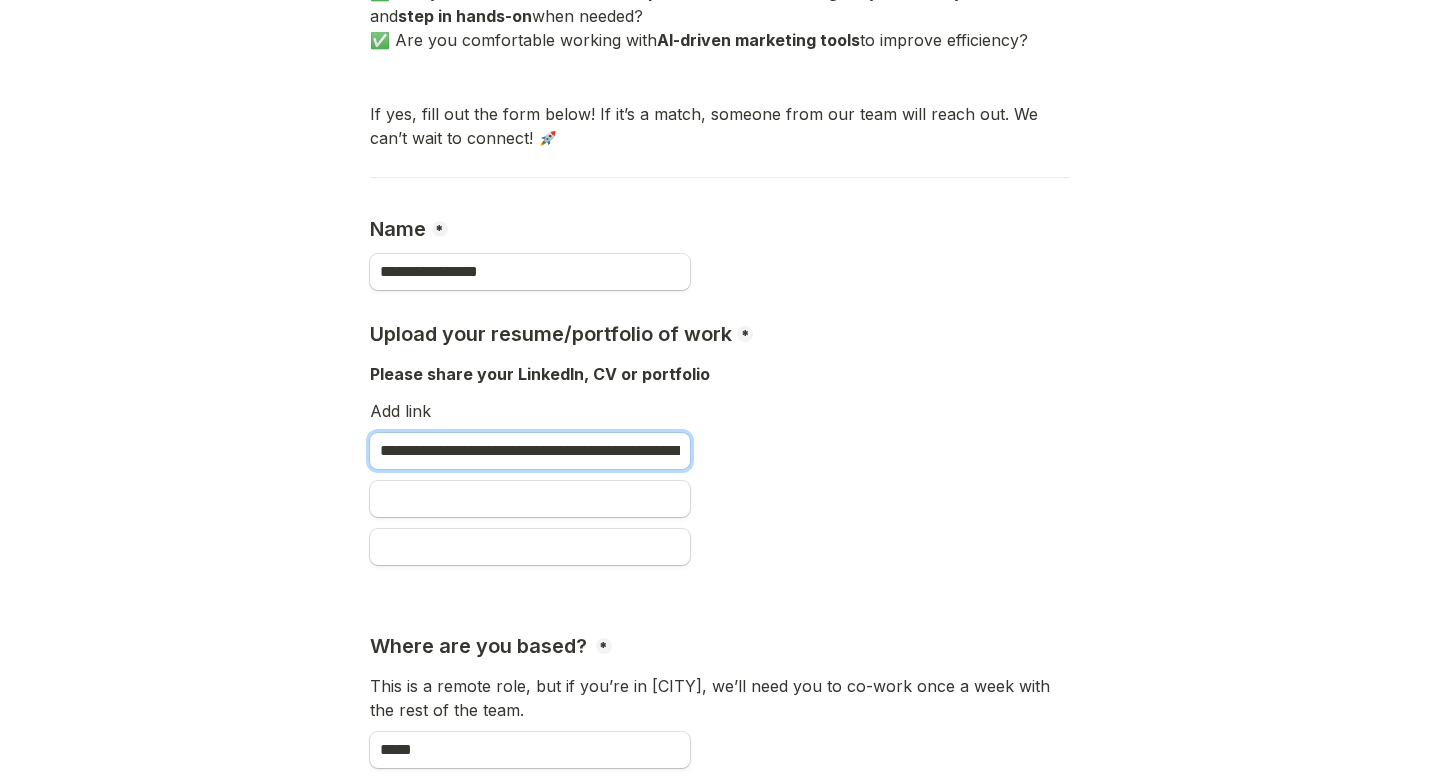 scroll, scrollTop: 0, scrollLeft: 404, axis: horizontal 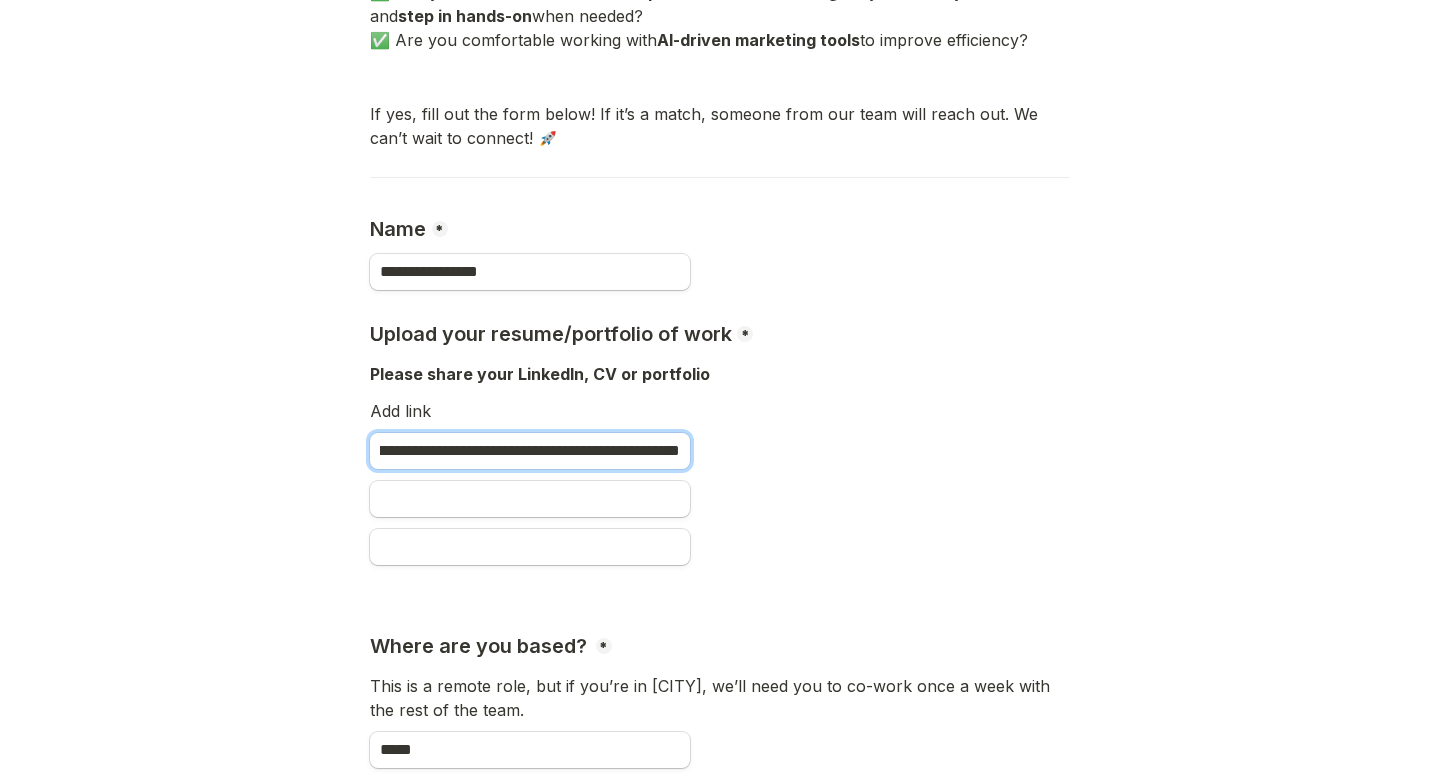 type on "**********" 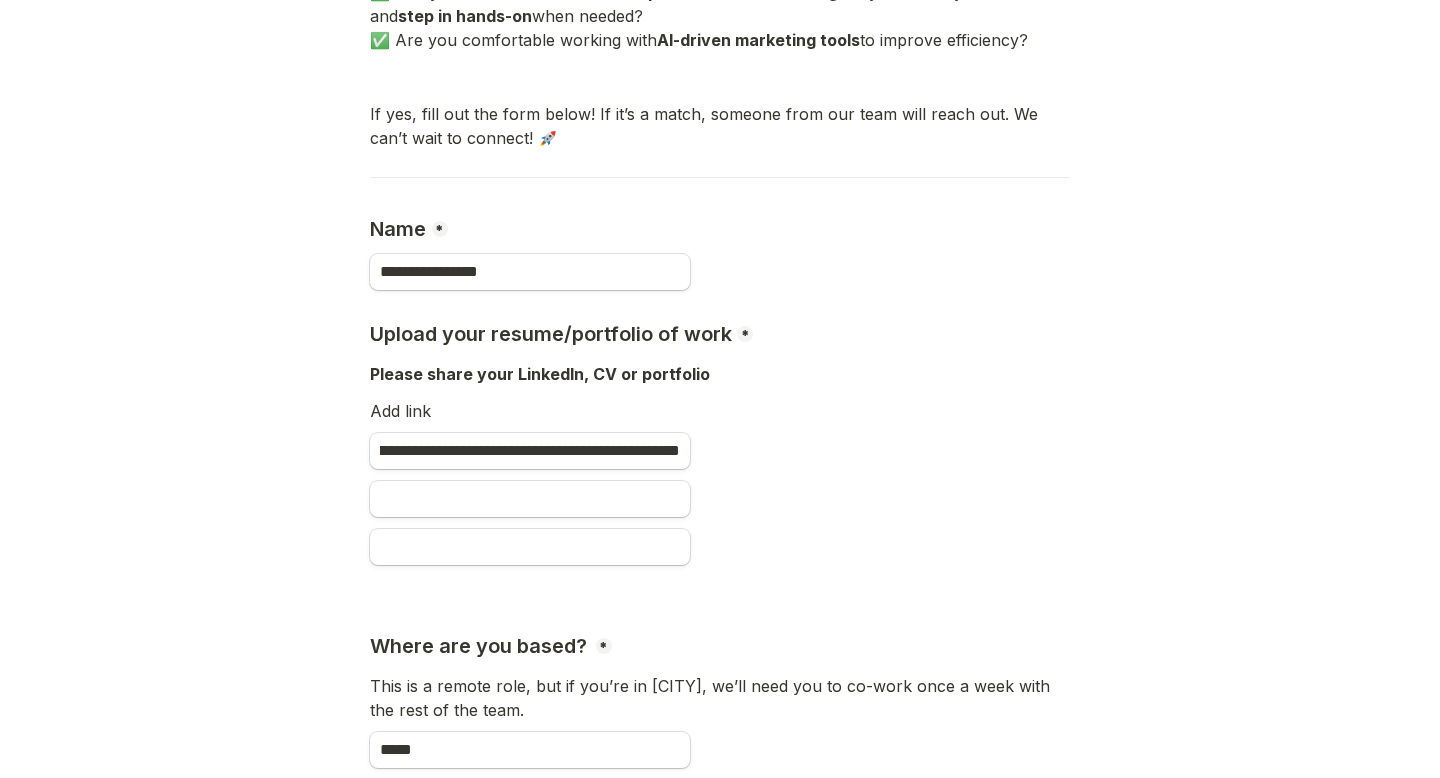 click on "Add link" at bounding box center [720, 413] 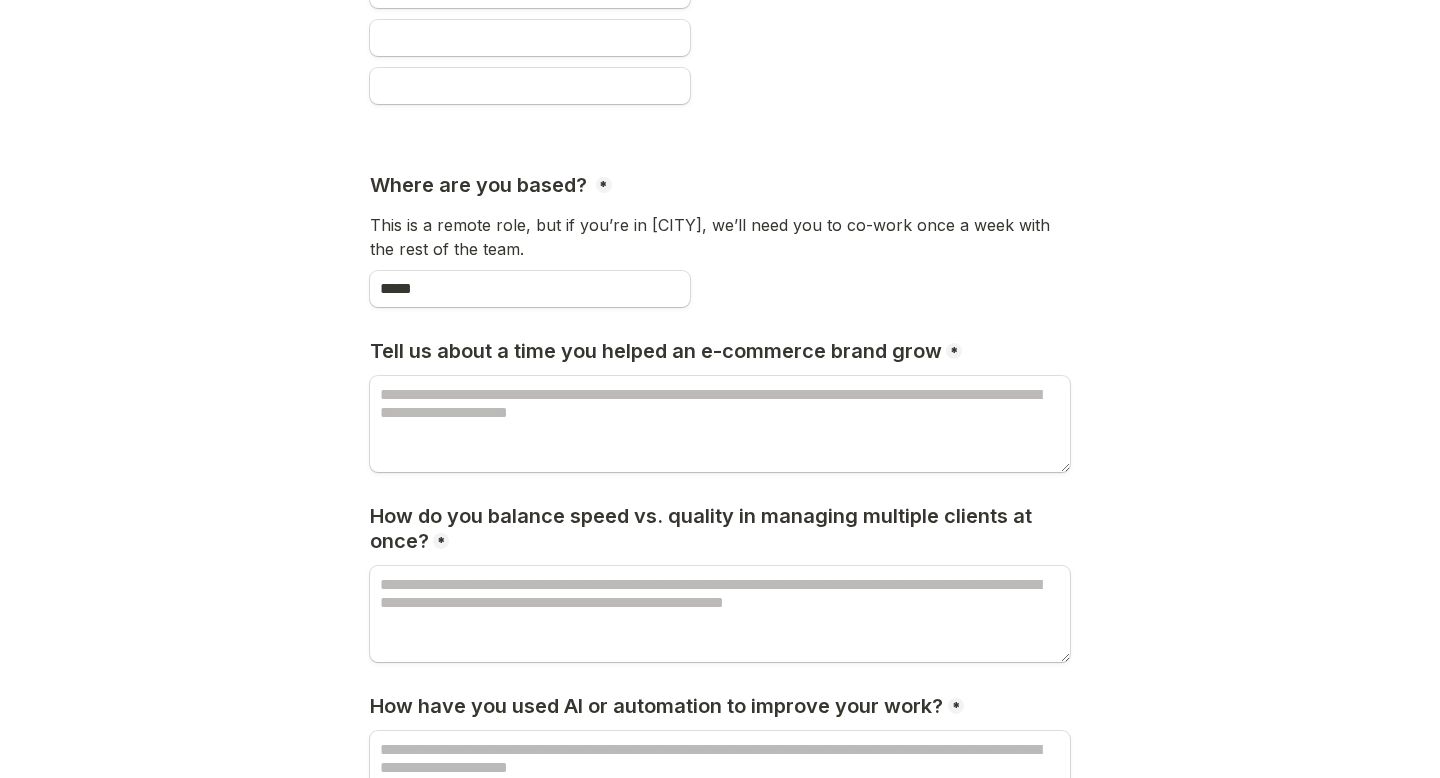 scroll, scrollTop: 1279, scrollLeft: 0, axis: vertical 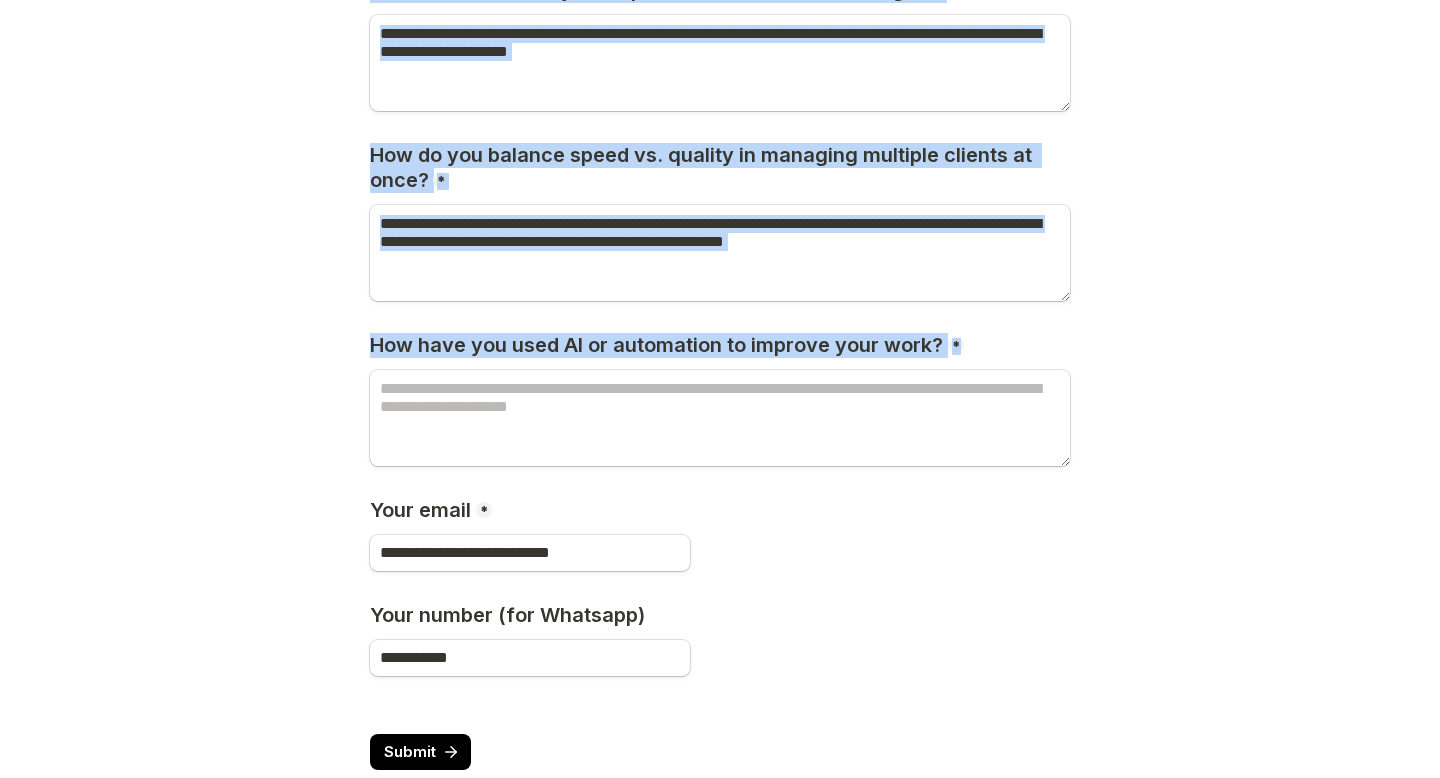 drag, startPoint x: 369, startPoint y: 341, endPoint x: 1002, endPoint y: 355, distance: 633.1548 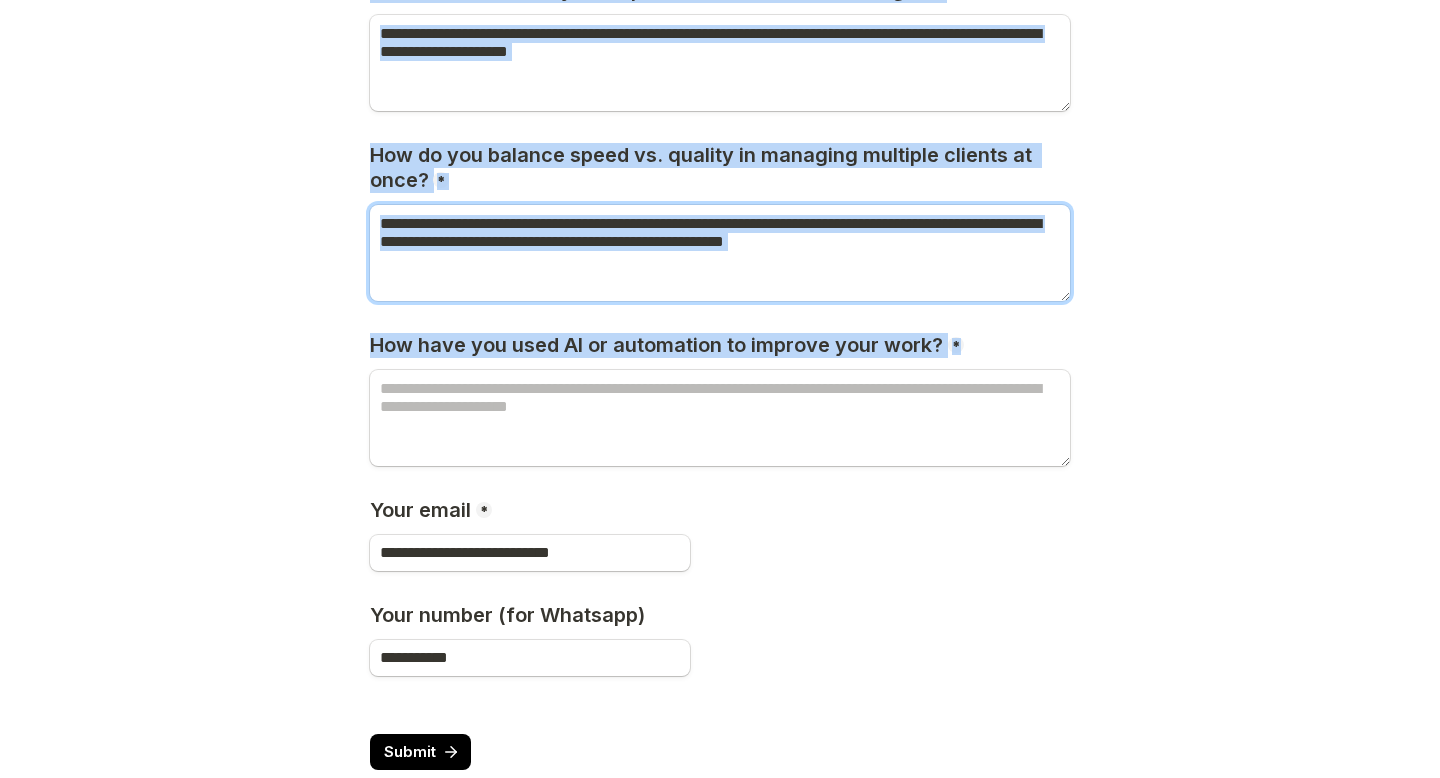 click at bounding box center (720, 253) 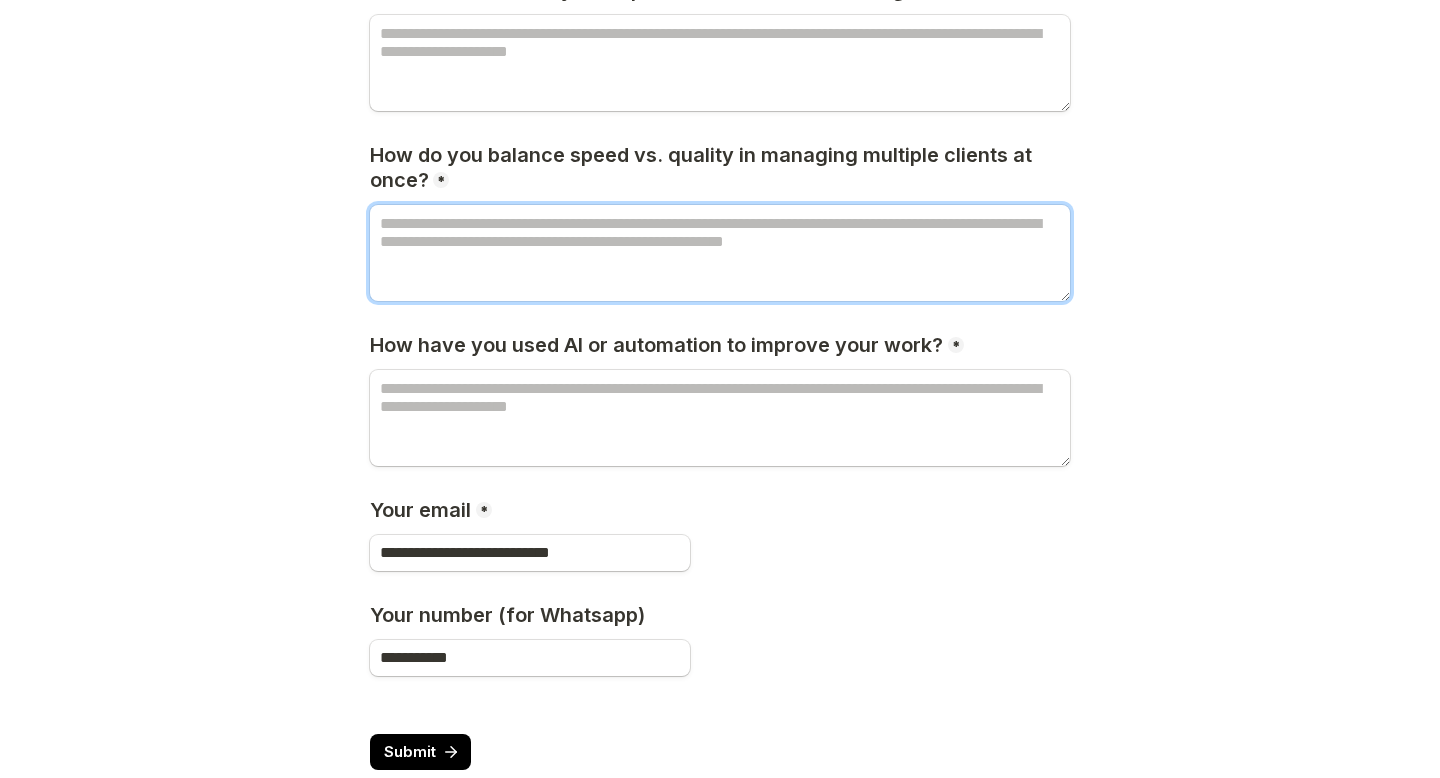 paste on "**********" 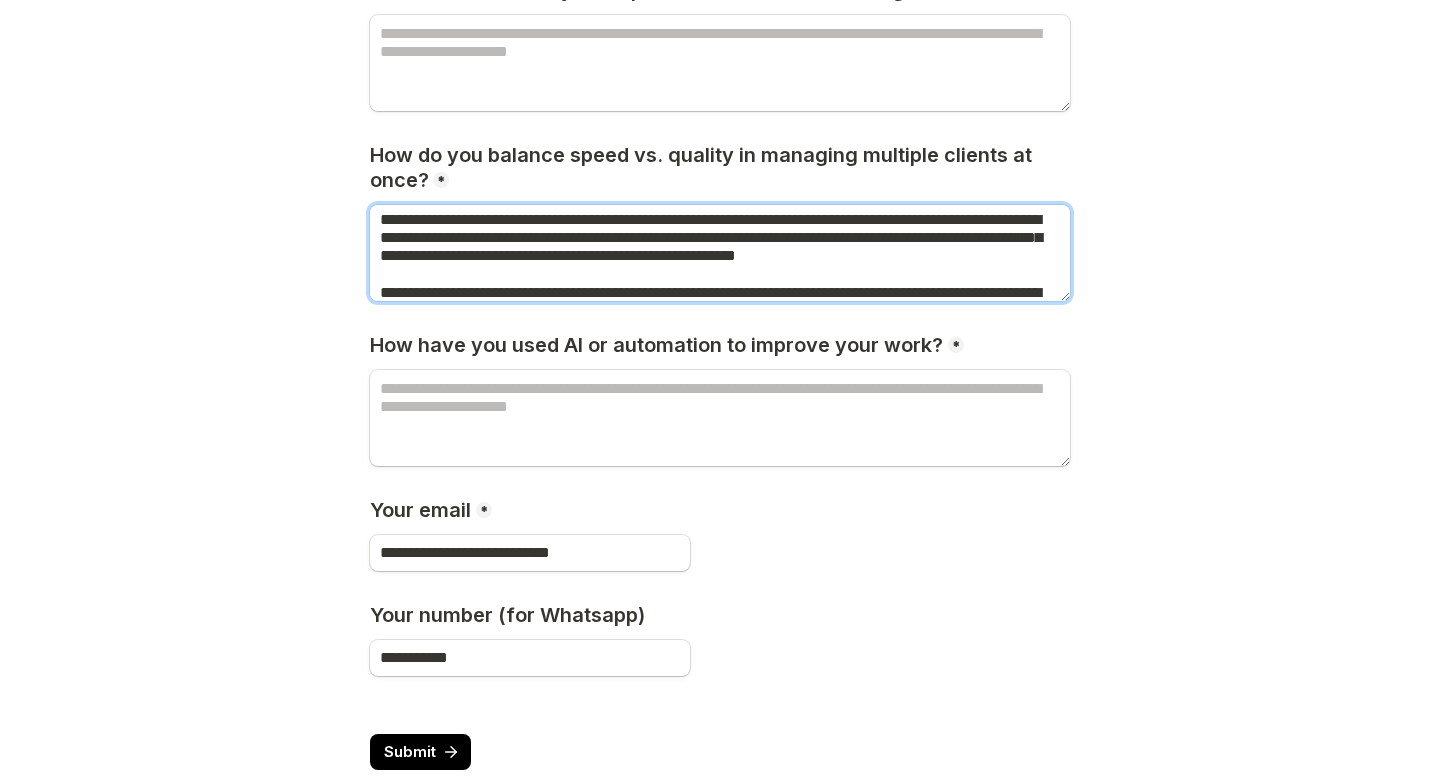 scroll, scrollTop: 0, scrollLeft: 0, axis: both 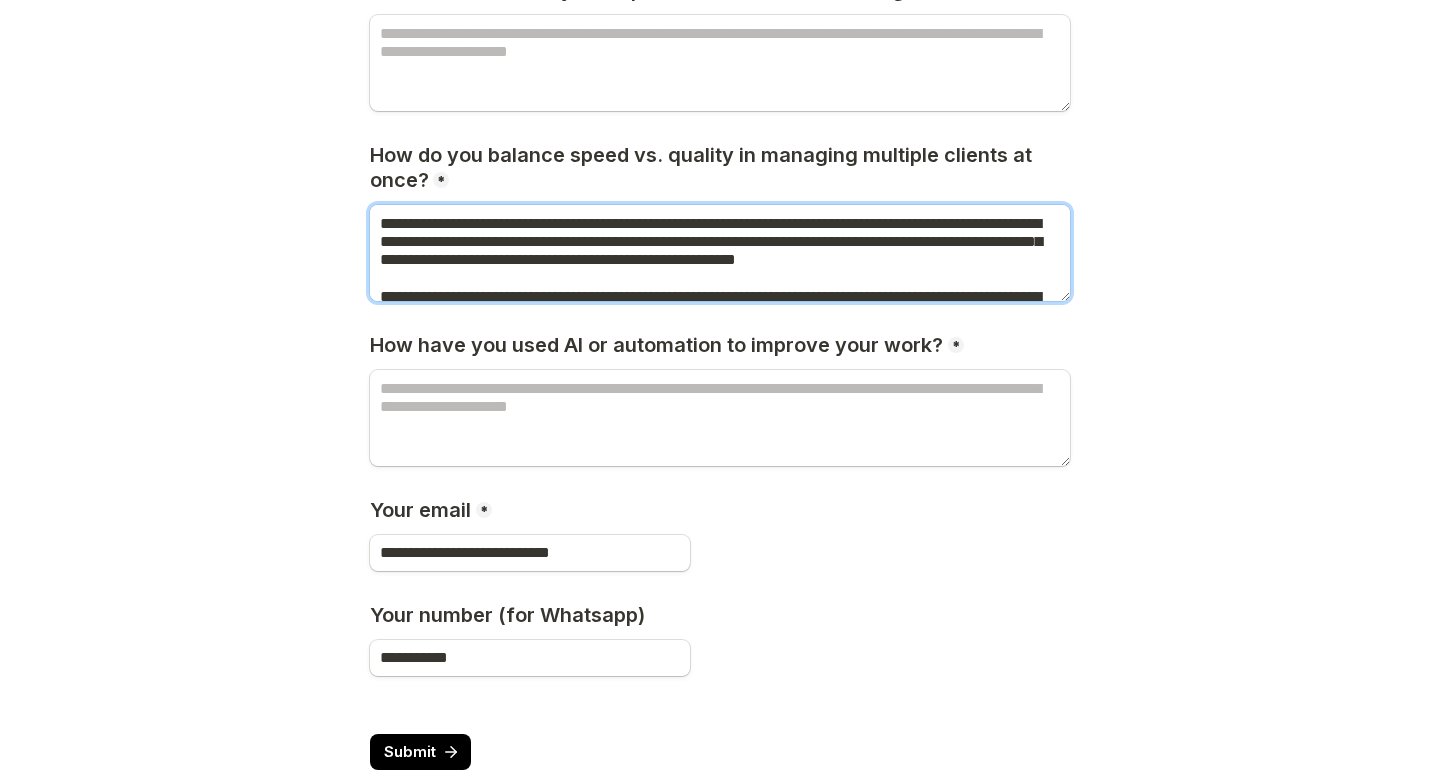 click on "**********" at bounding box center (720, 253) 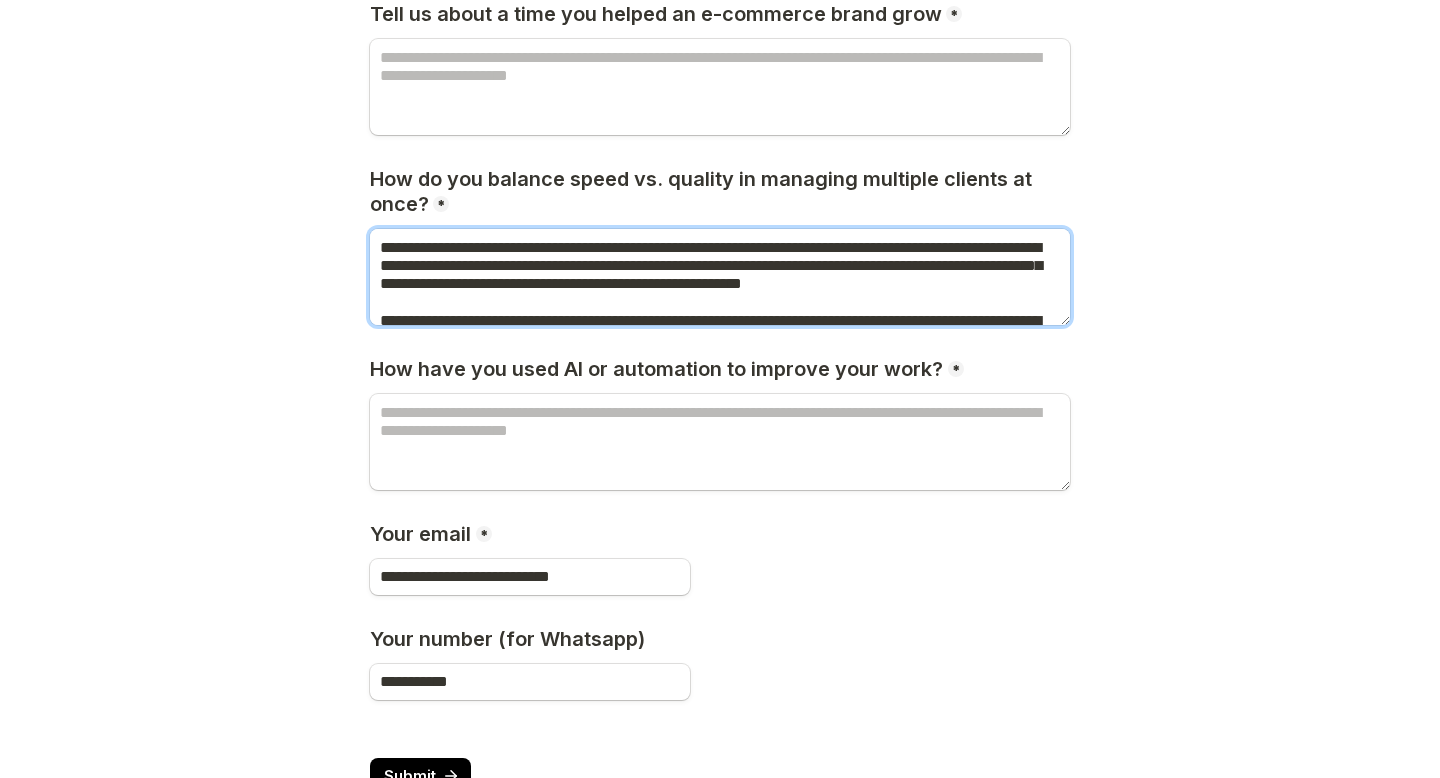scroll, scrollTop: 1605, scrollLeft: 0, axis: vertical 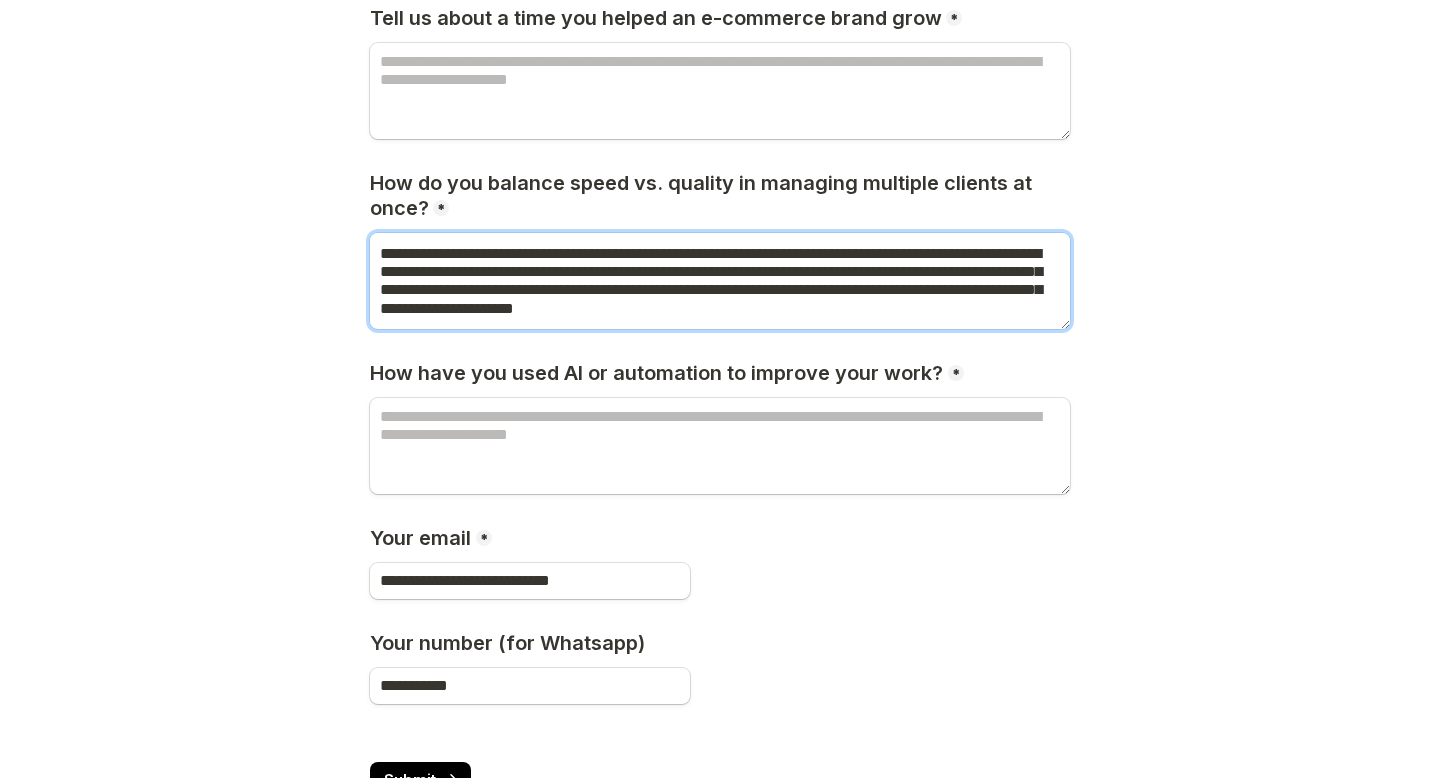 type on "**********" 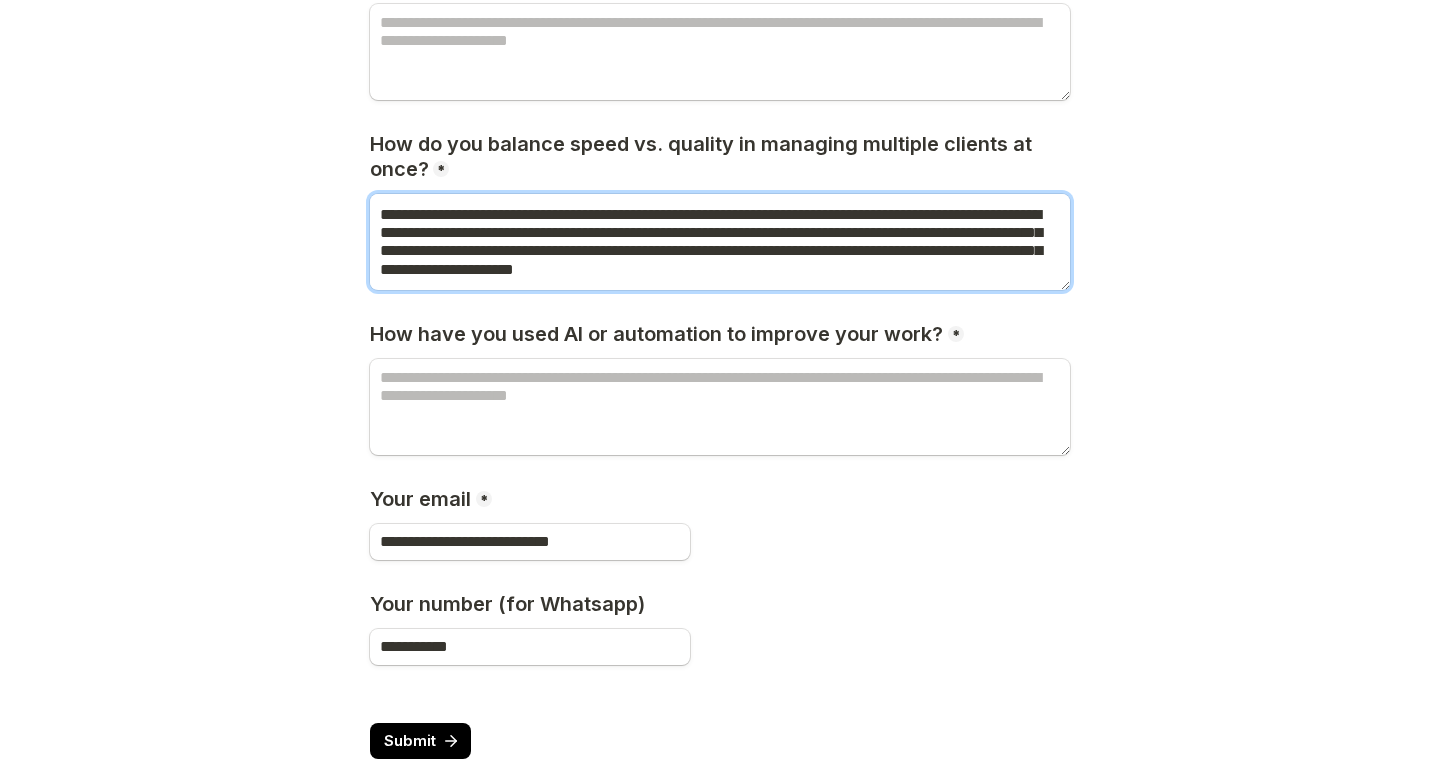 scroll, scrollTop: 1639, scrollLeft: 0, axis: vertical 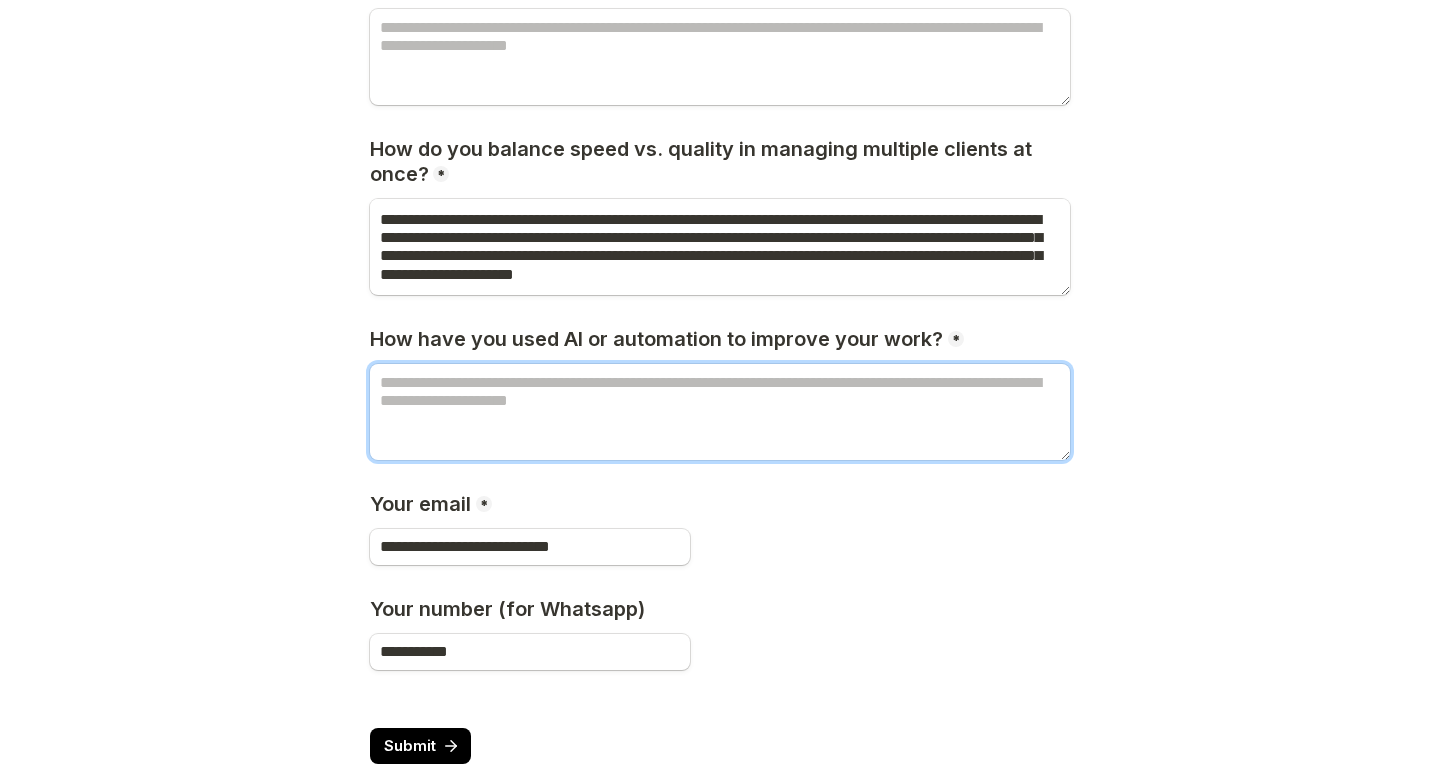 click at bounding box center (720, 412) 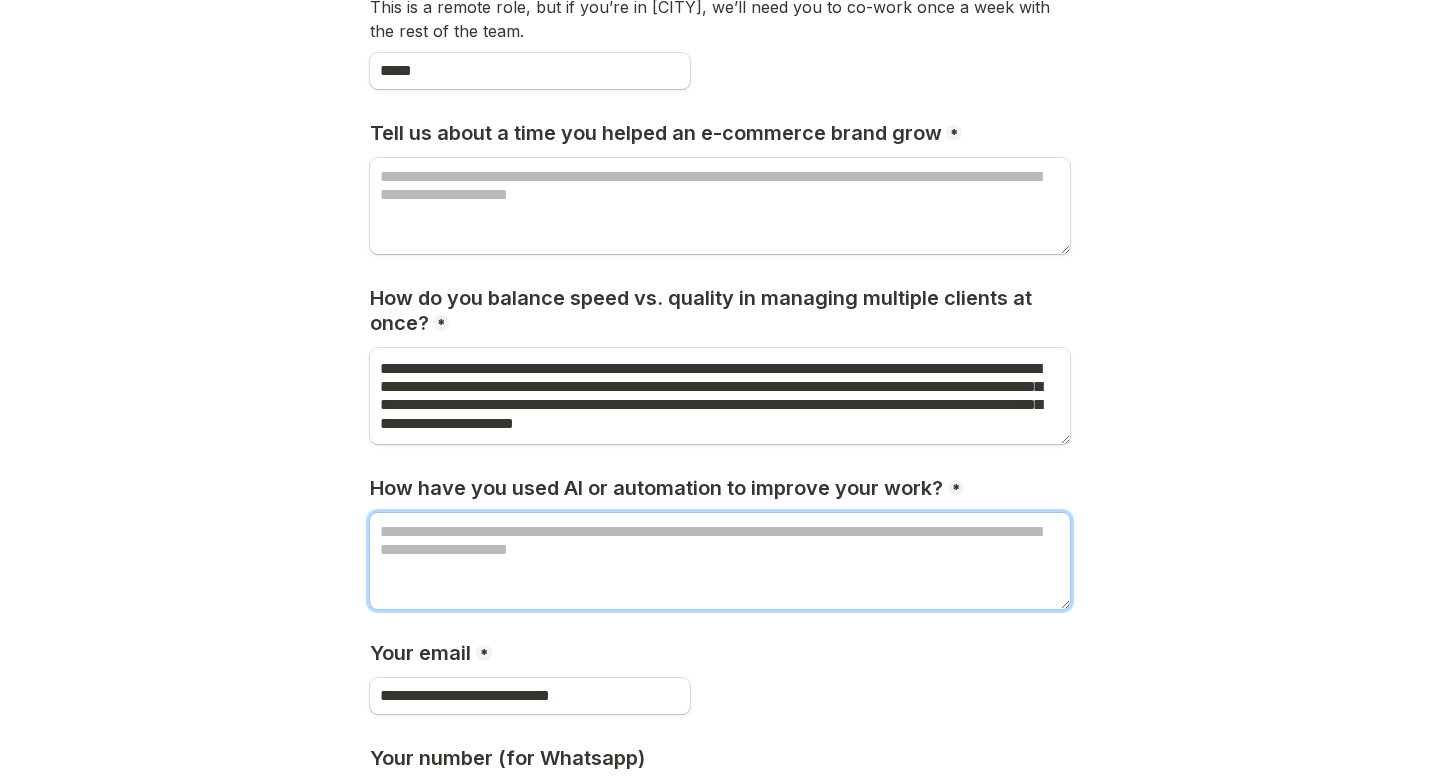 scroll, scrollTop: 1496, scrollLeft: 0, axis: vertical 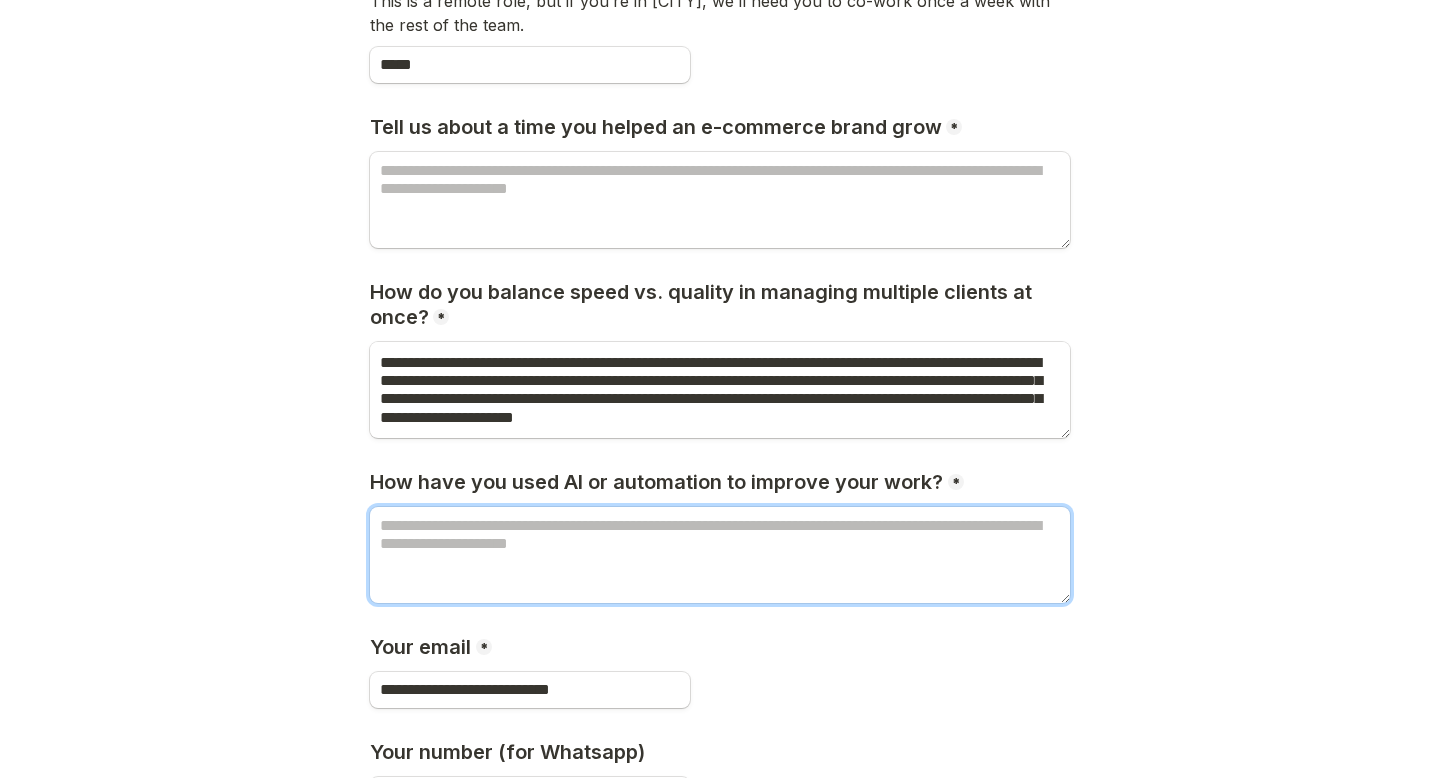 paste on "**********" 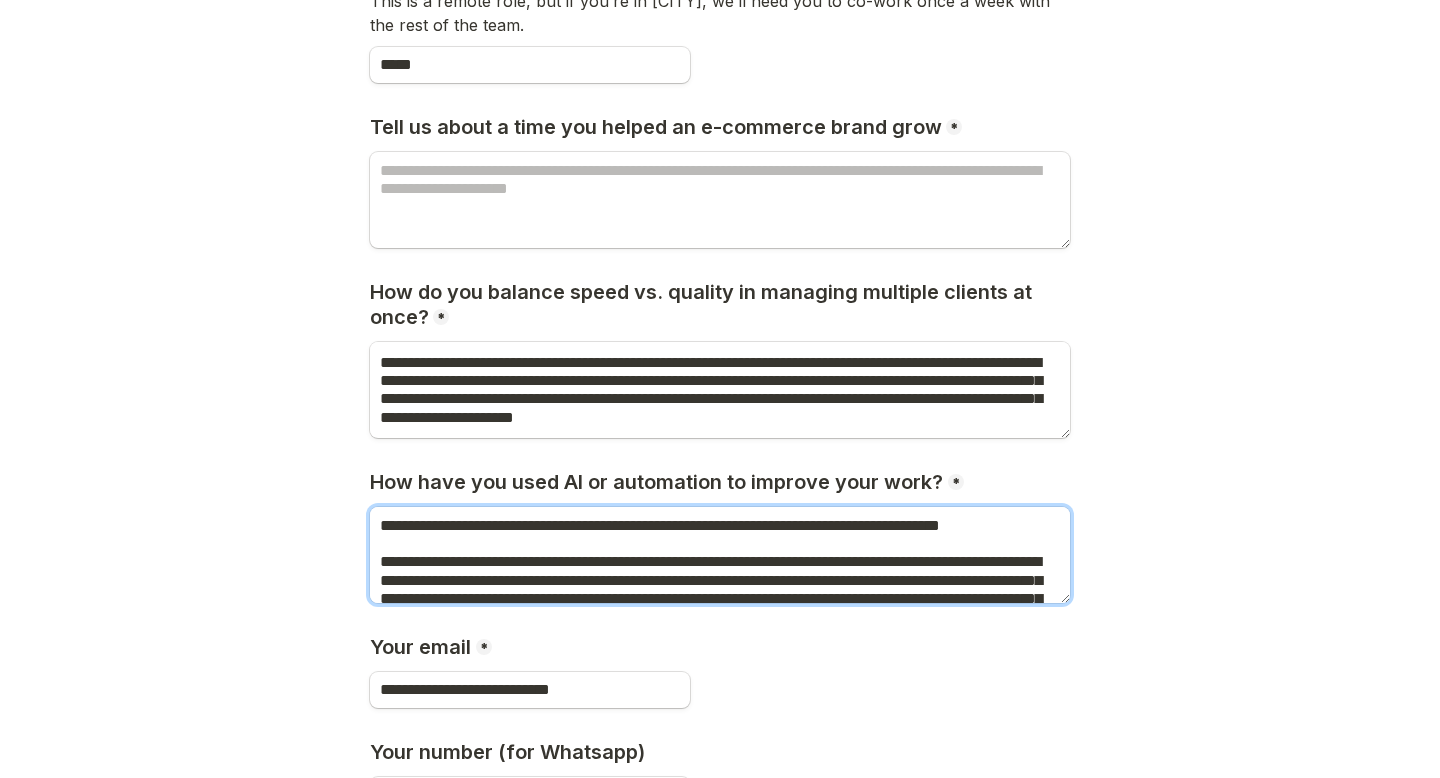 scroll, scrollTop: 172, scrollLeft: 0, axis: vertical 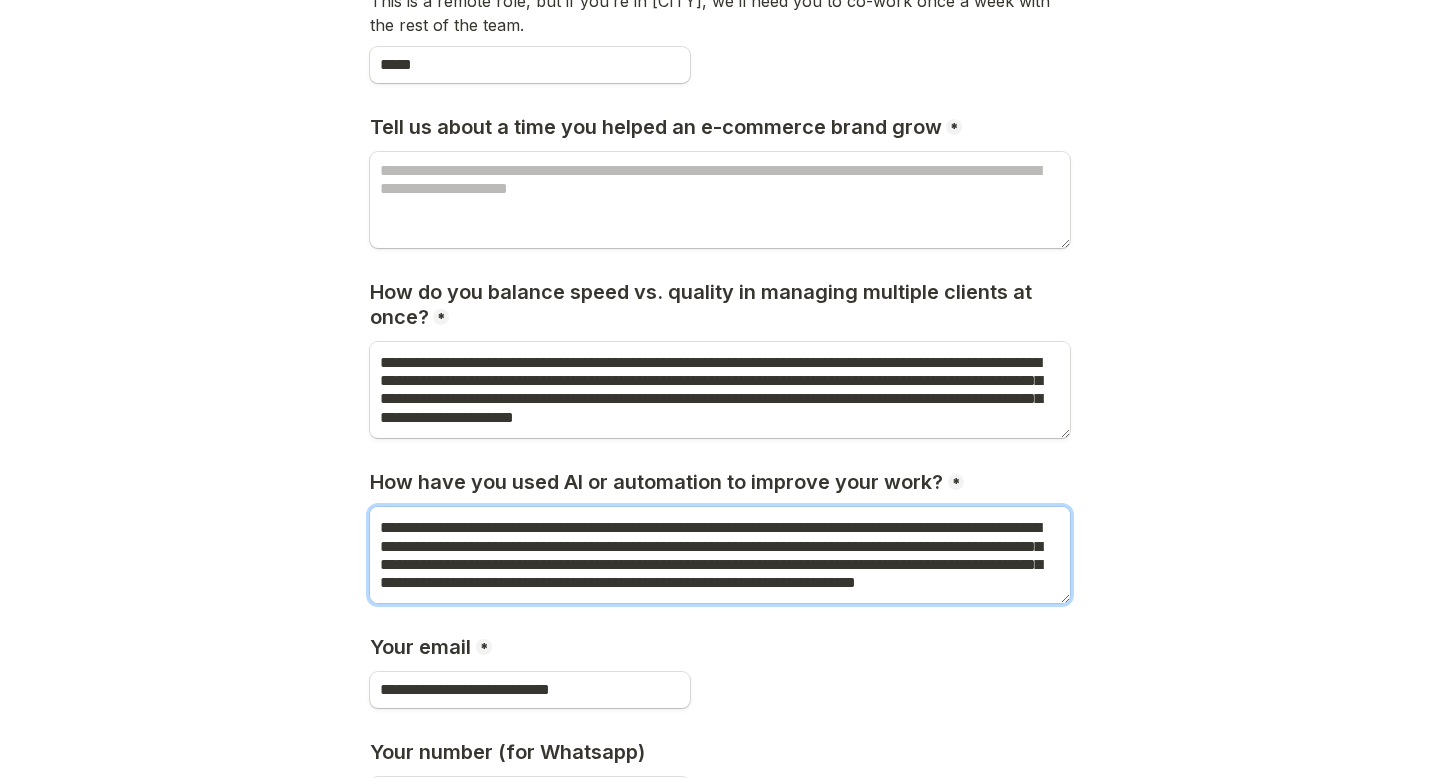 type on "**********" 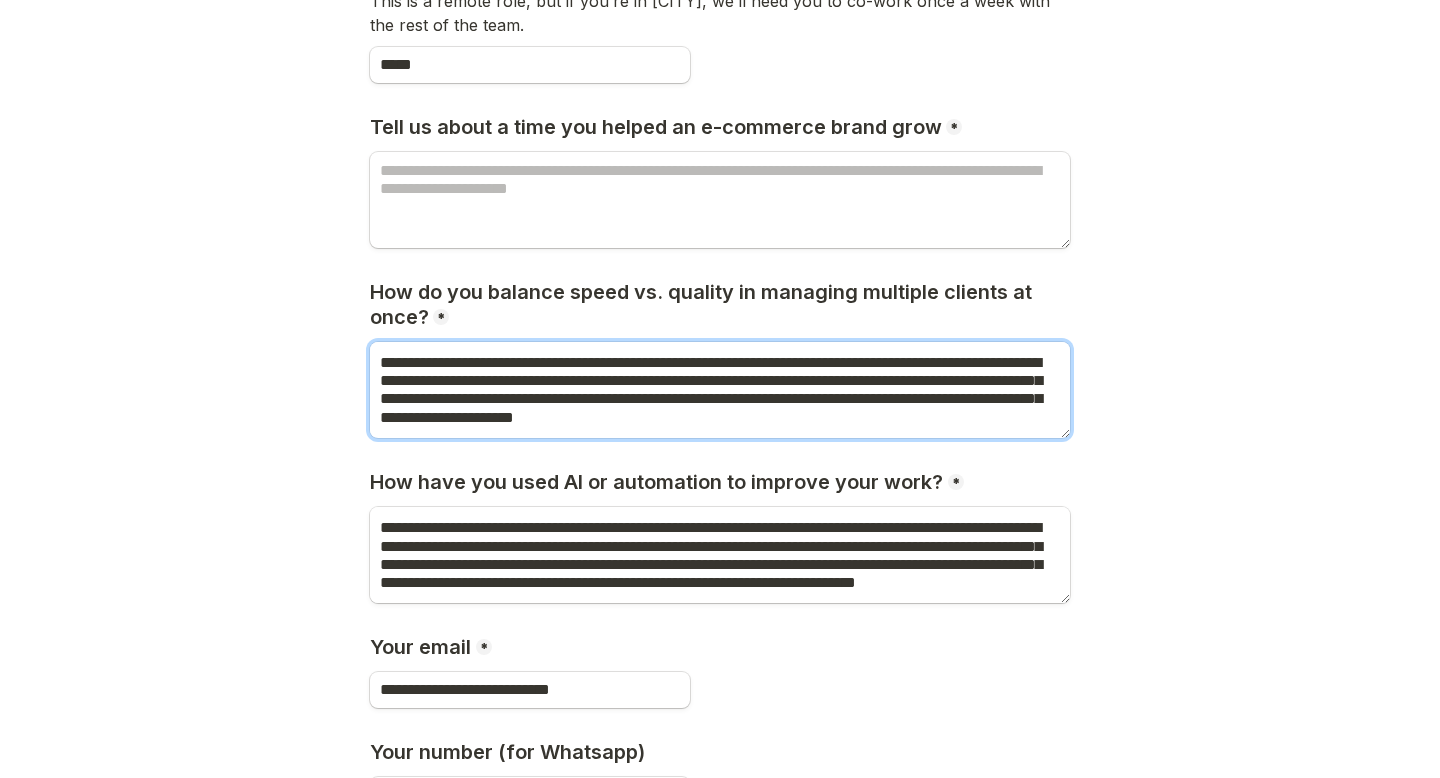 click on "**********" at bounding box center [720, 390] 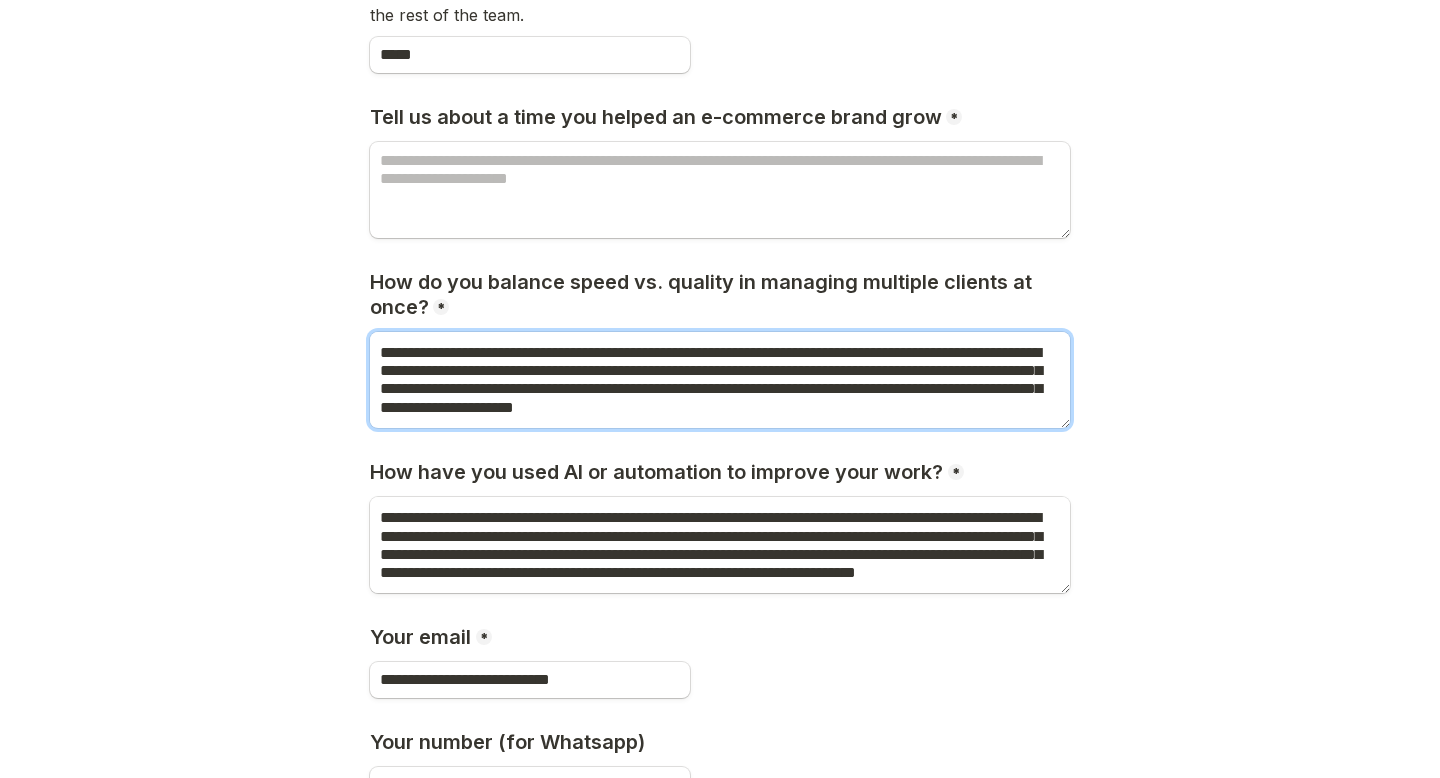 scroll, scrollTop: 1534, scrollLeft: 0, axis: vertical 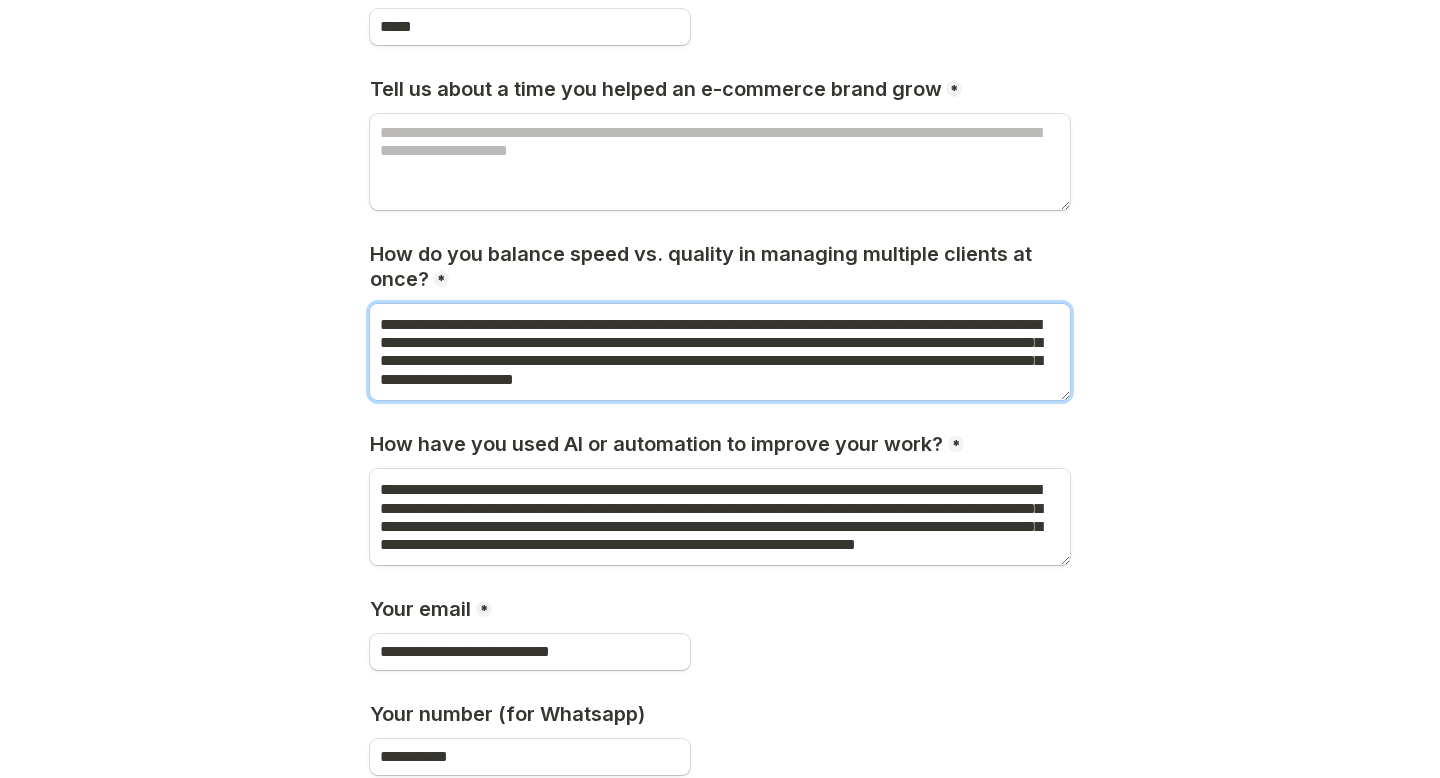 click on "**********" at bounding box center [720, 352] 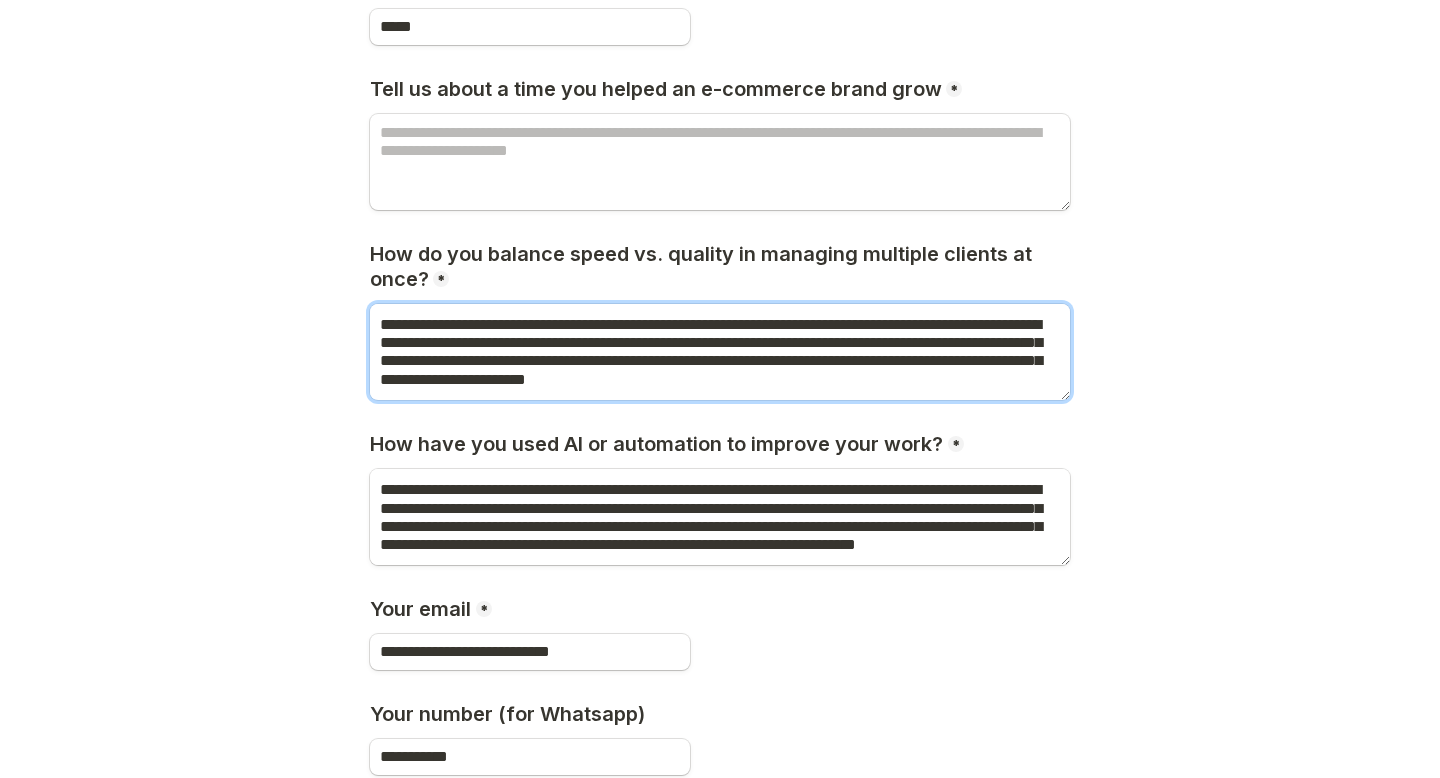 paste on "**********" 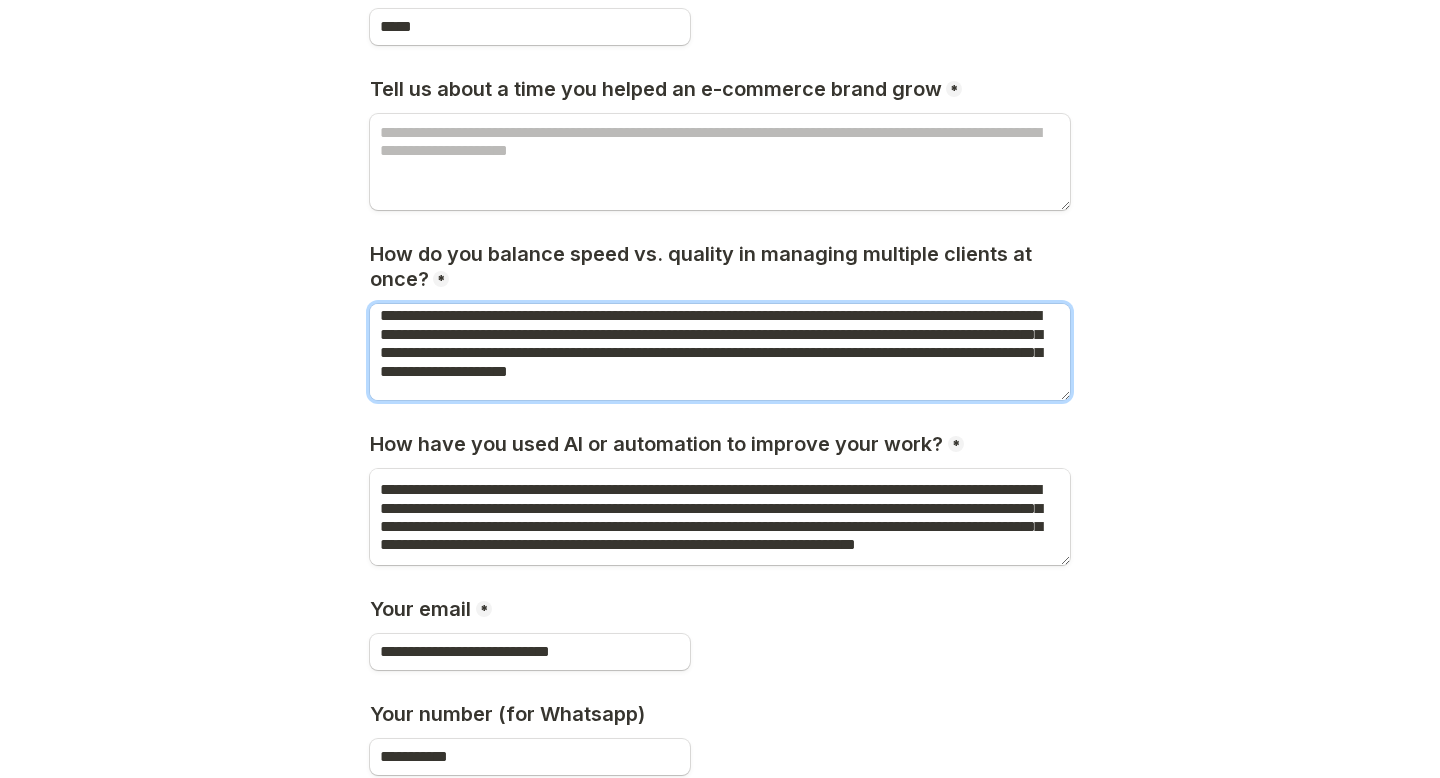 scroll, scrollTop: 289, scrollLeft: 0, axis: vertical 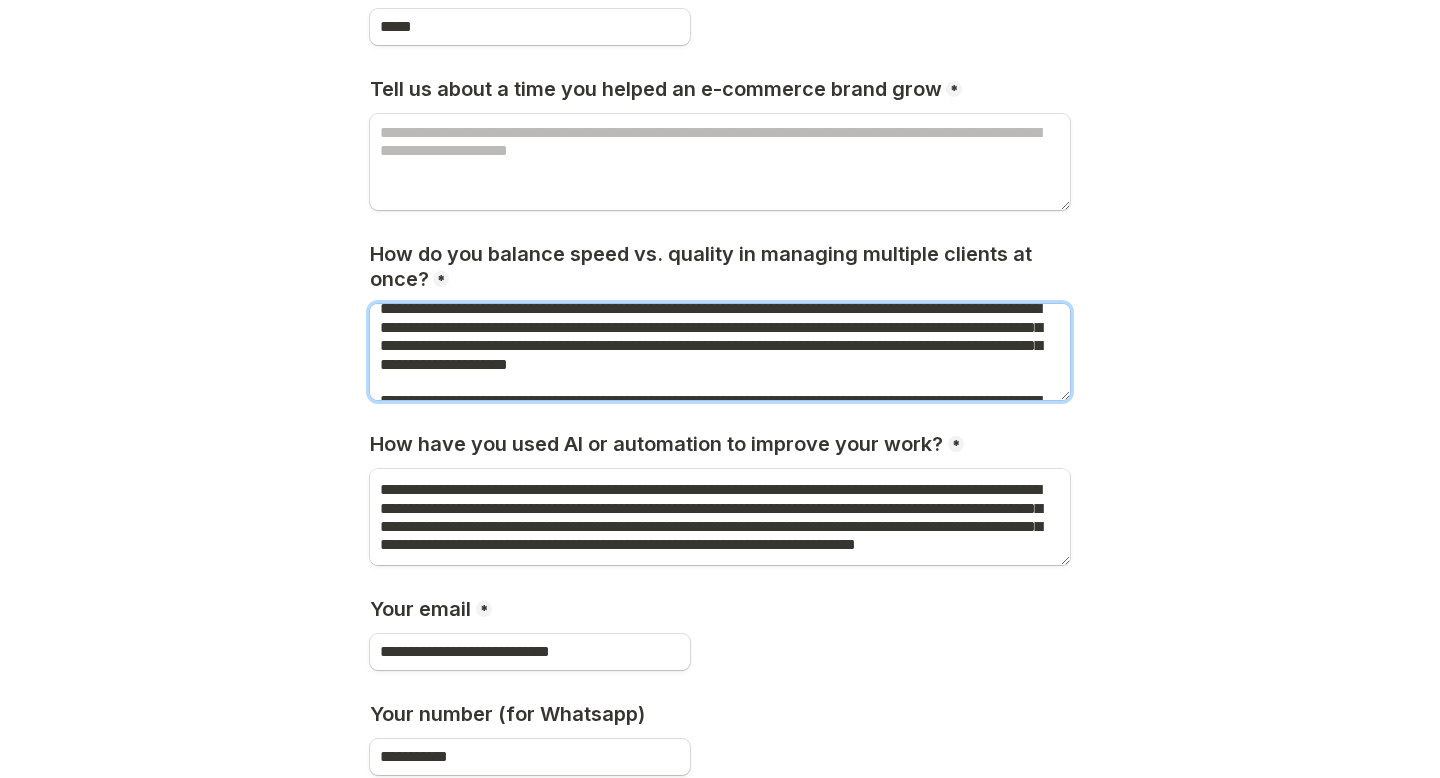 drag, startPoint x: 480, startPoint y: 347, endPoint x: 358, endPoint y: 332, distance: 122.91867 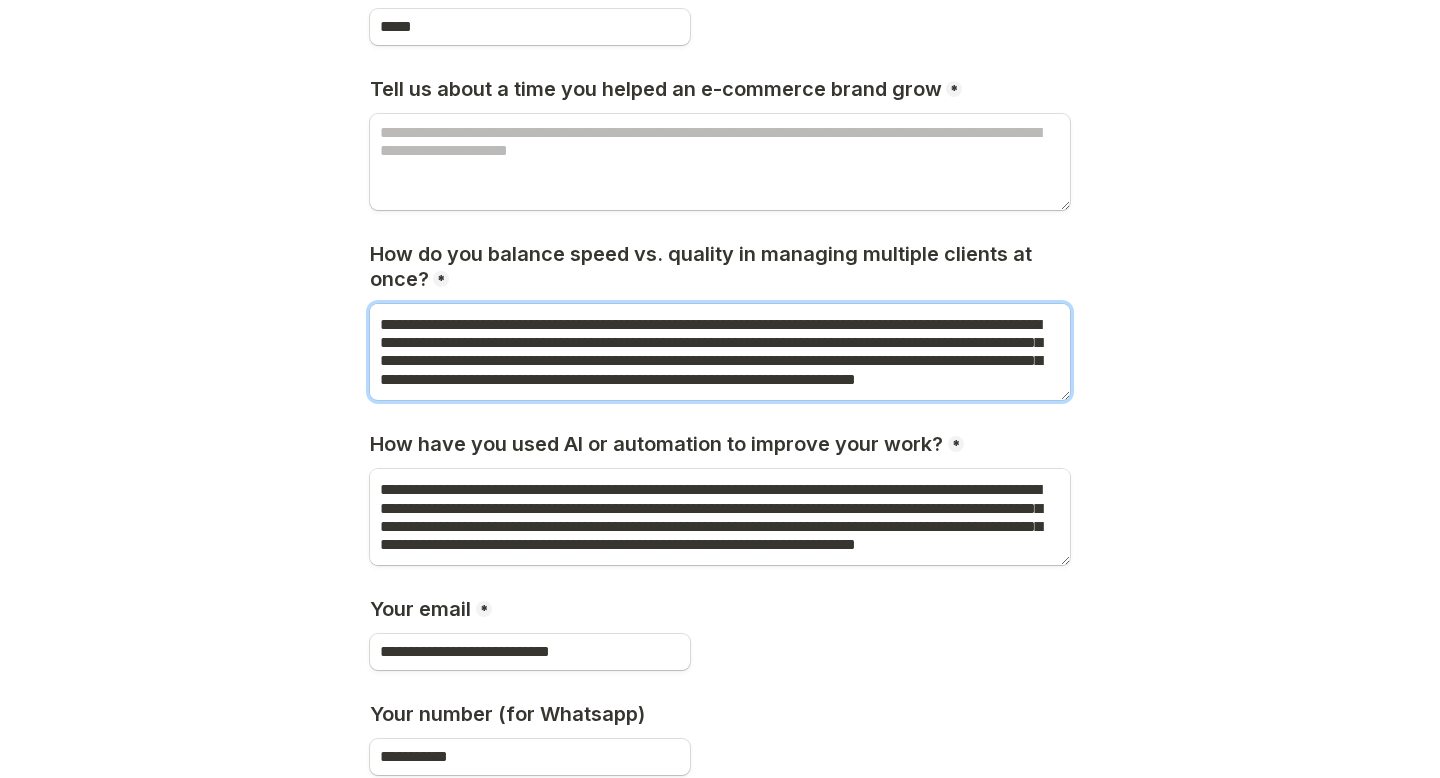 scroll, scrollTop: 421, scrollLeft: 0, axis: vertical 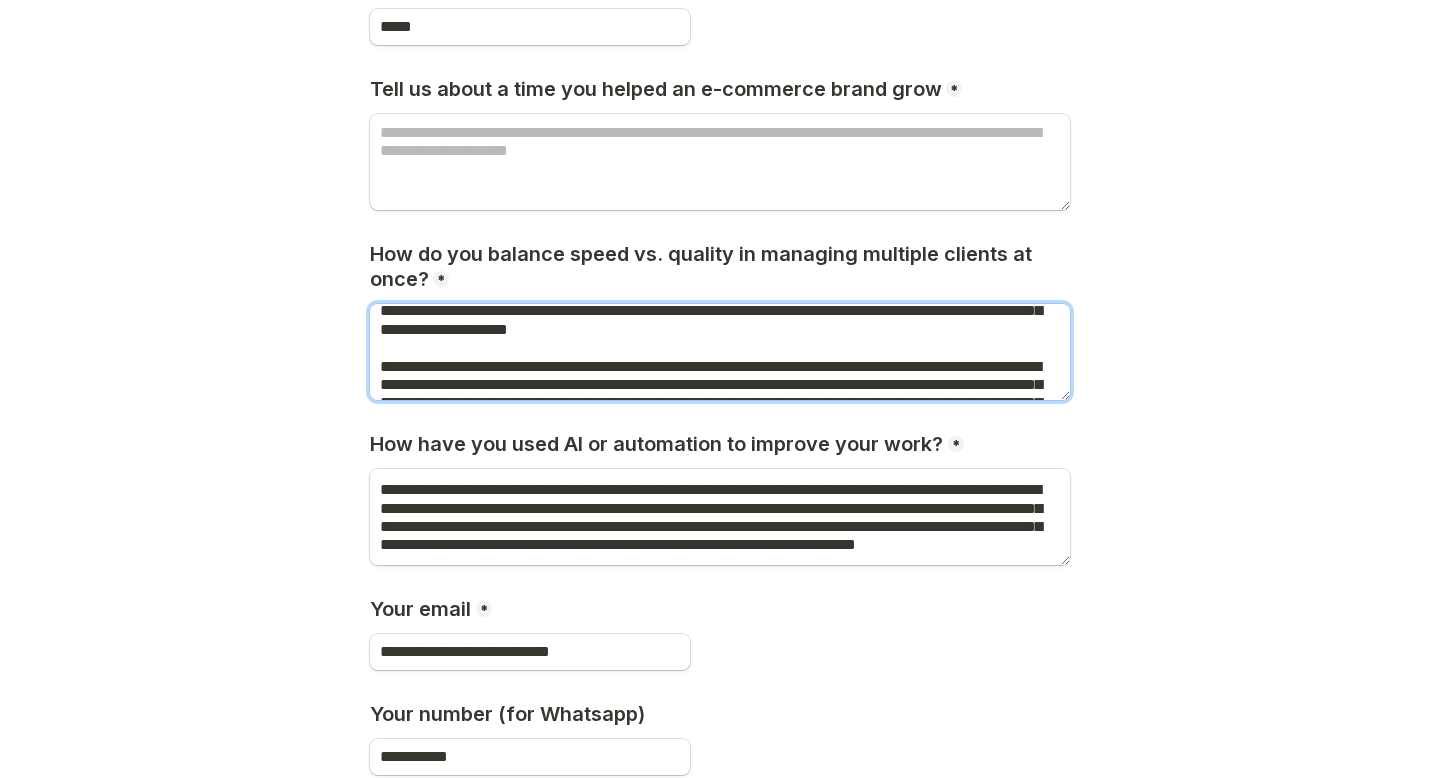 click at bounding box center (720, 352) 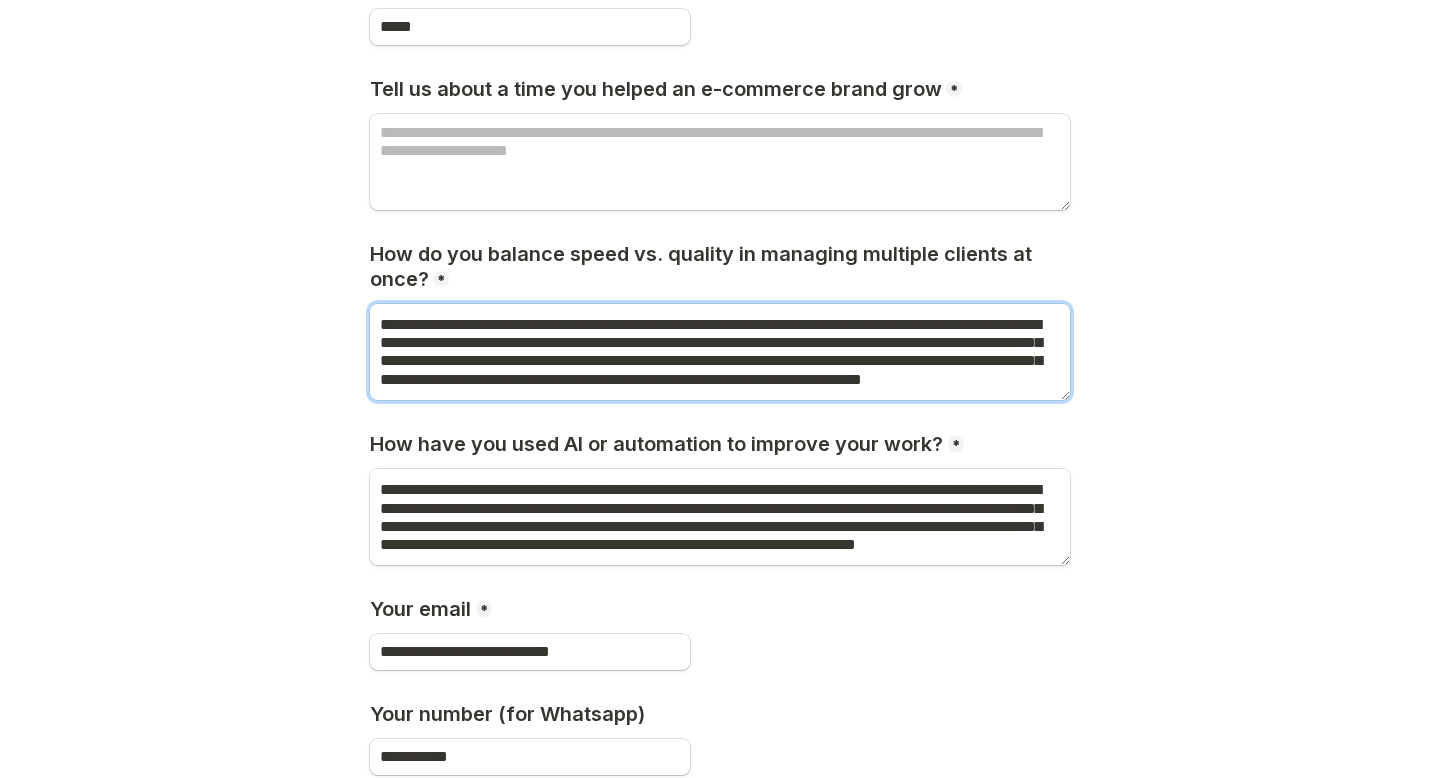 scroll, scrollTop: 421, scrollLeft: 0, axis: vertical 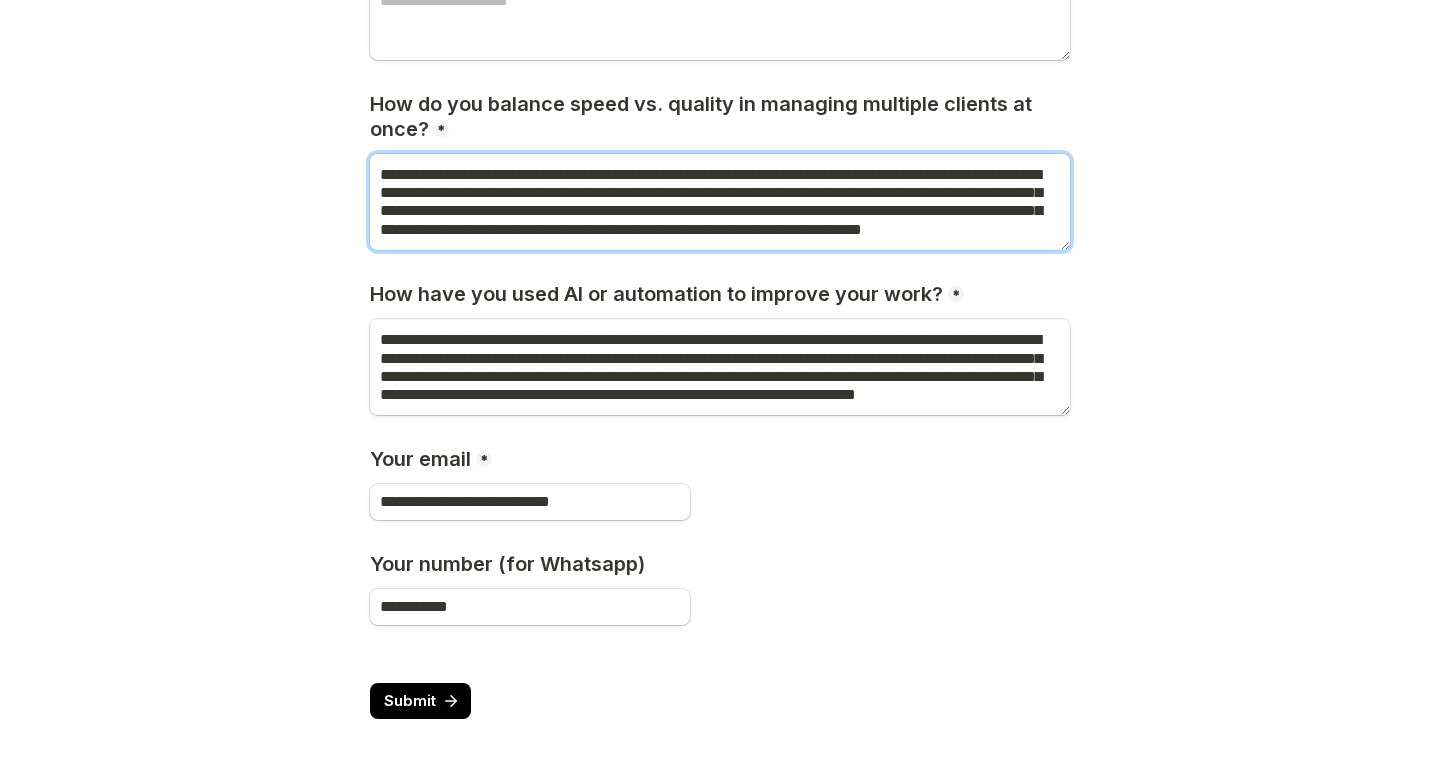 type on "**********" 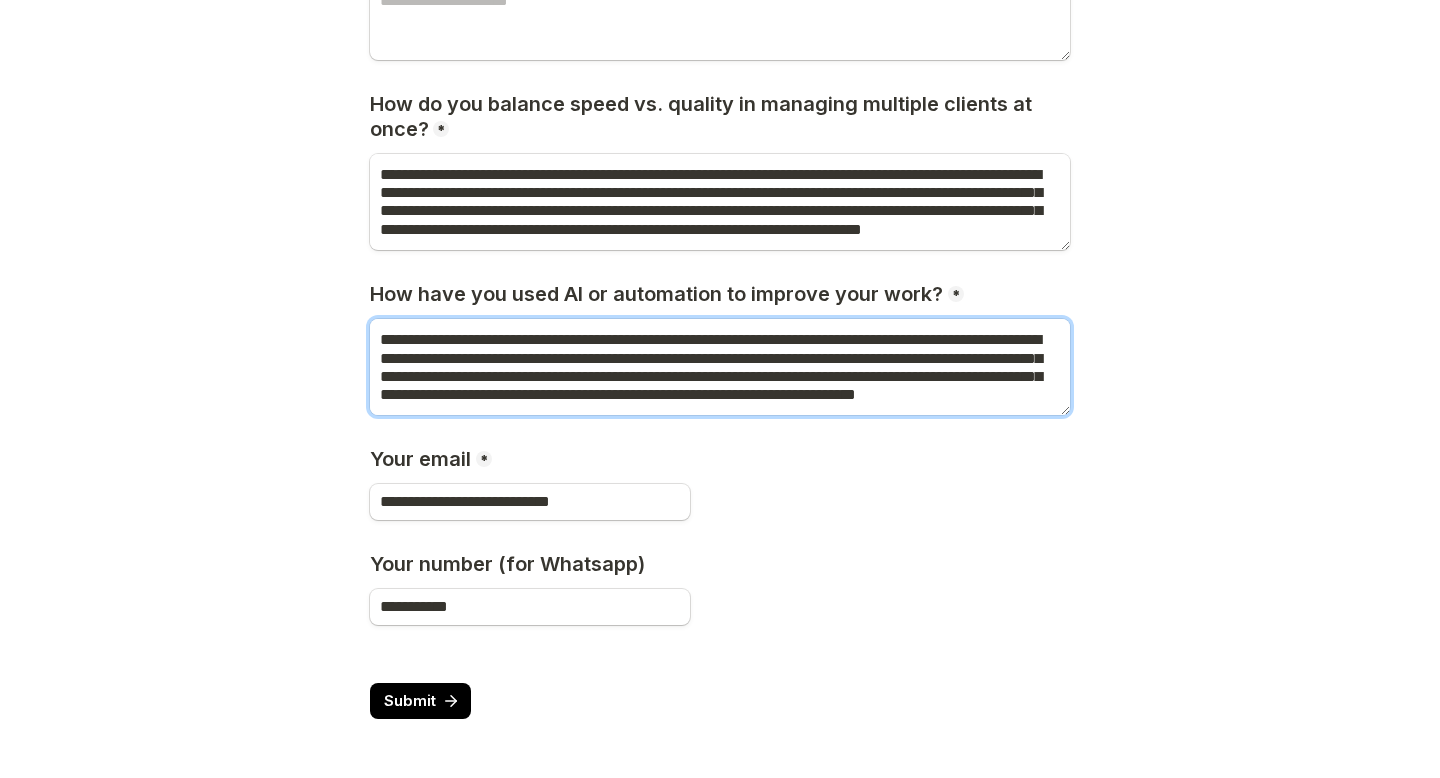 click on "**********" at bounding box center (720, 367) 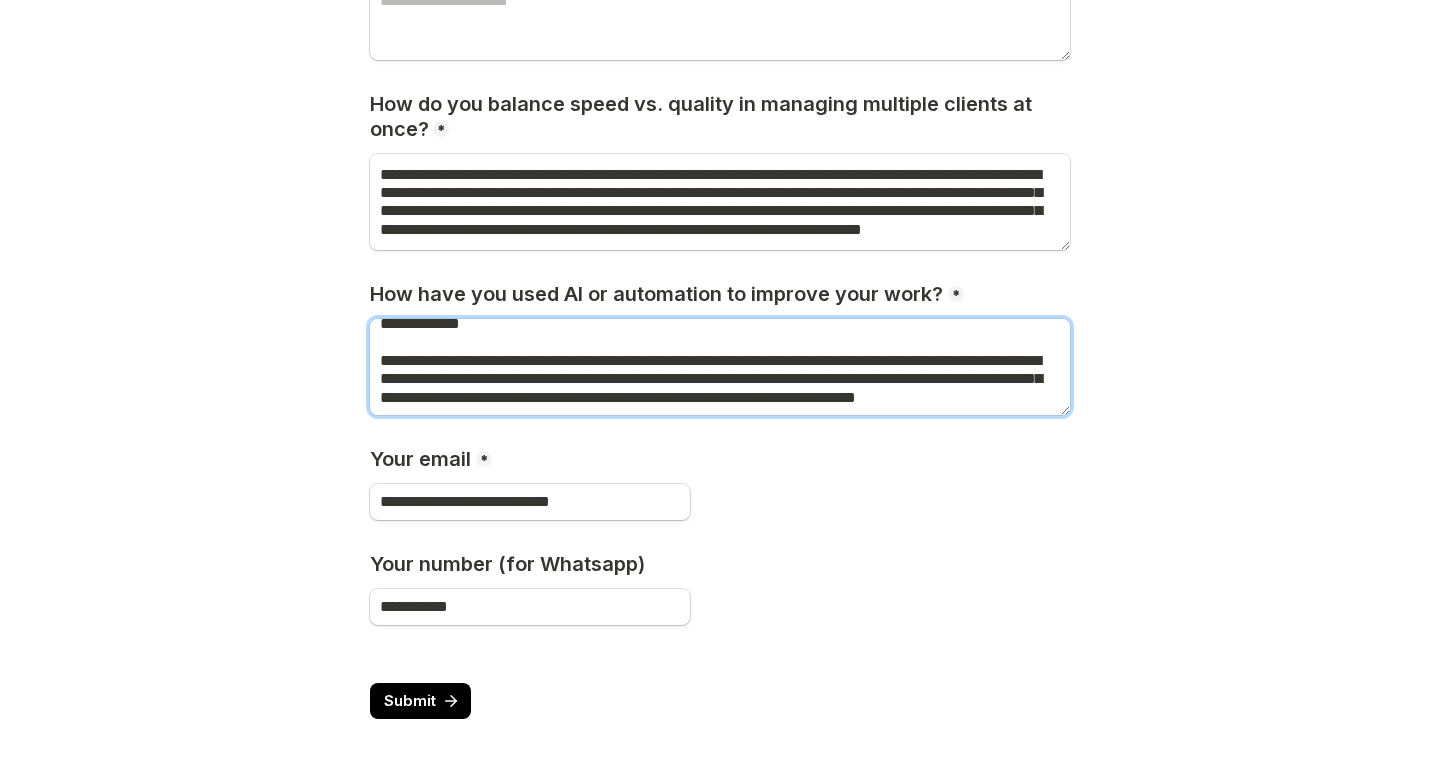 scroll, scrollTop: 52, scrollLeft: 0, axis: vertical 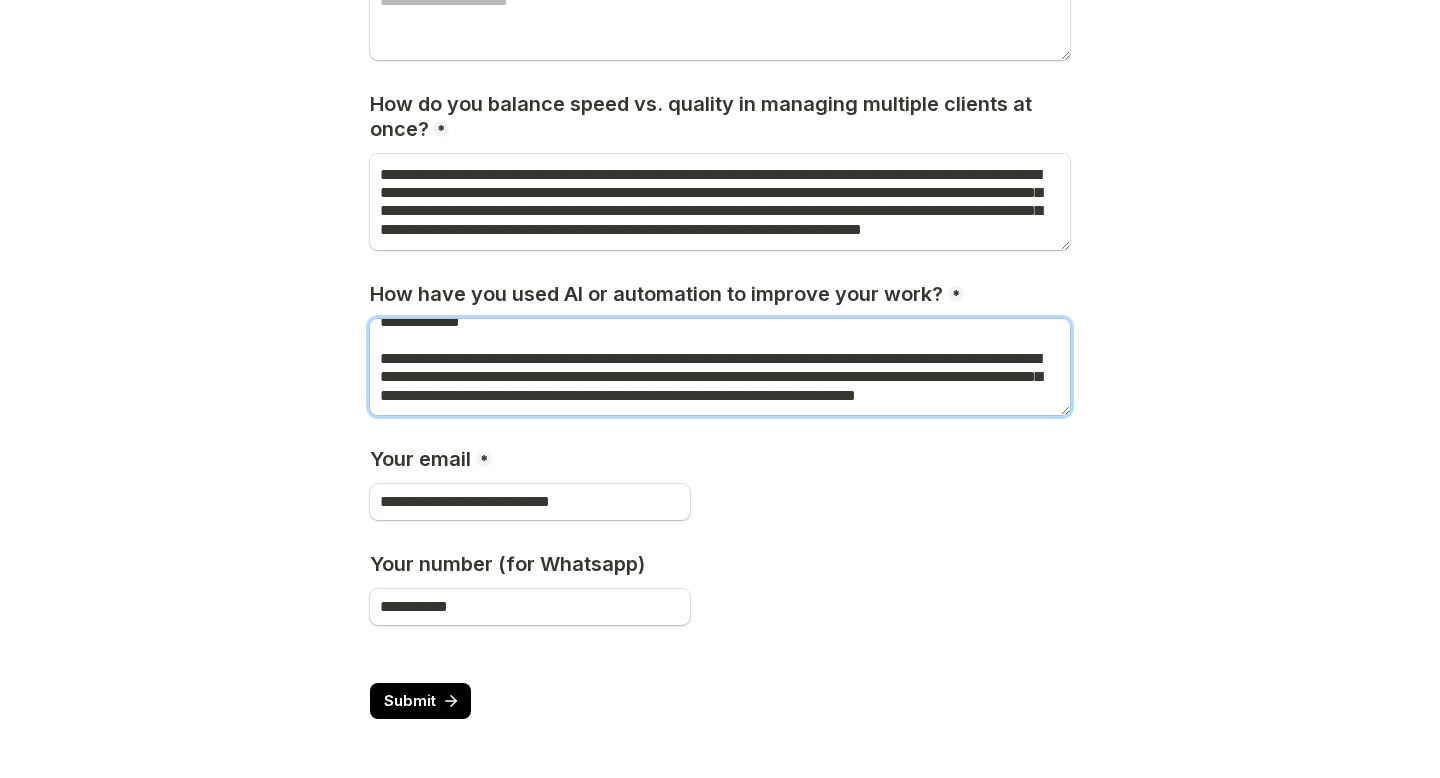 drag, startPoint x: 888, startPoint y: 352, endPoint x: 685, endPoint y: 354, distance: 203.00986 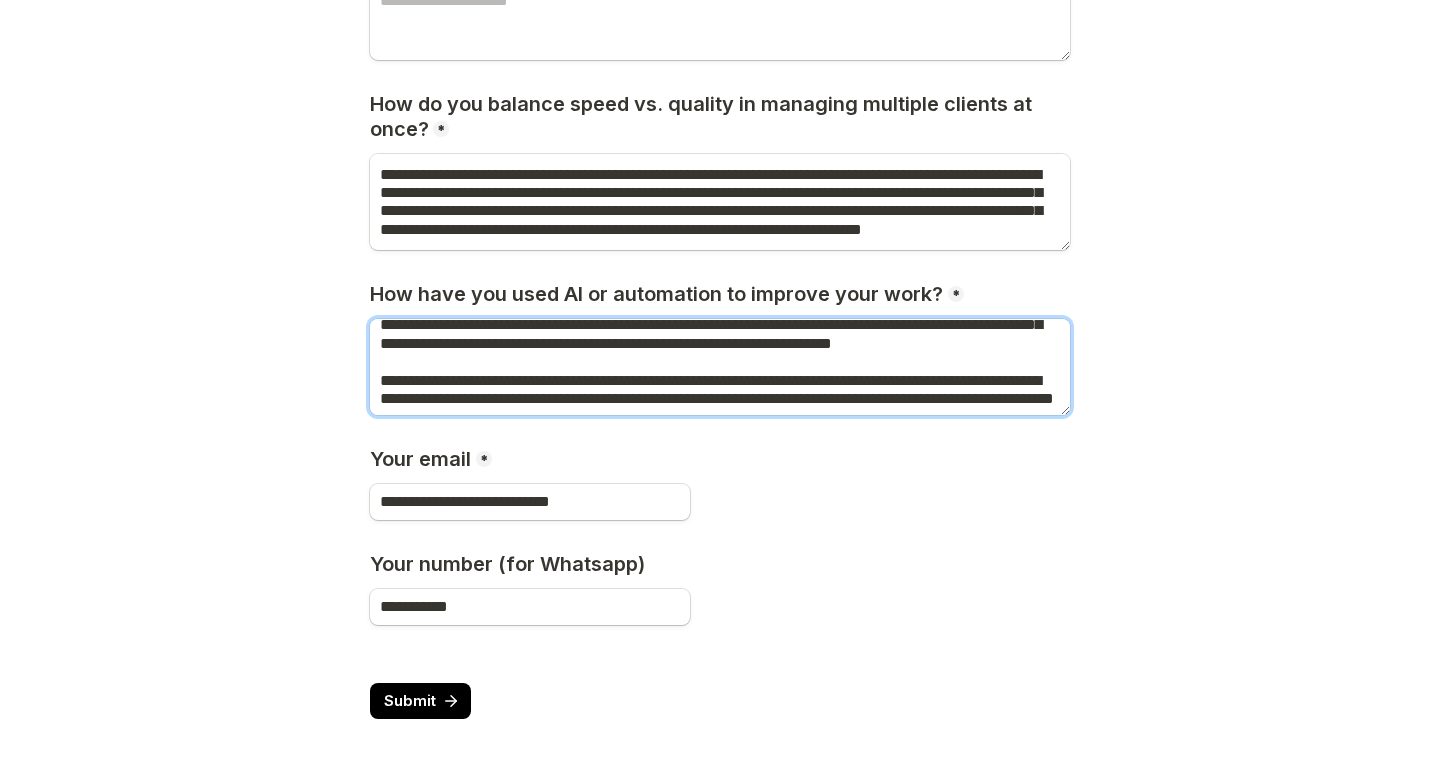 scroll, scrollTop: 106, scrollLeft: 0, axis: vertical 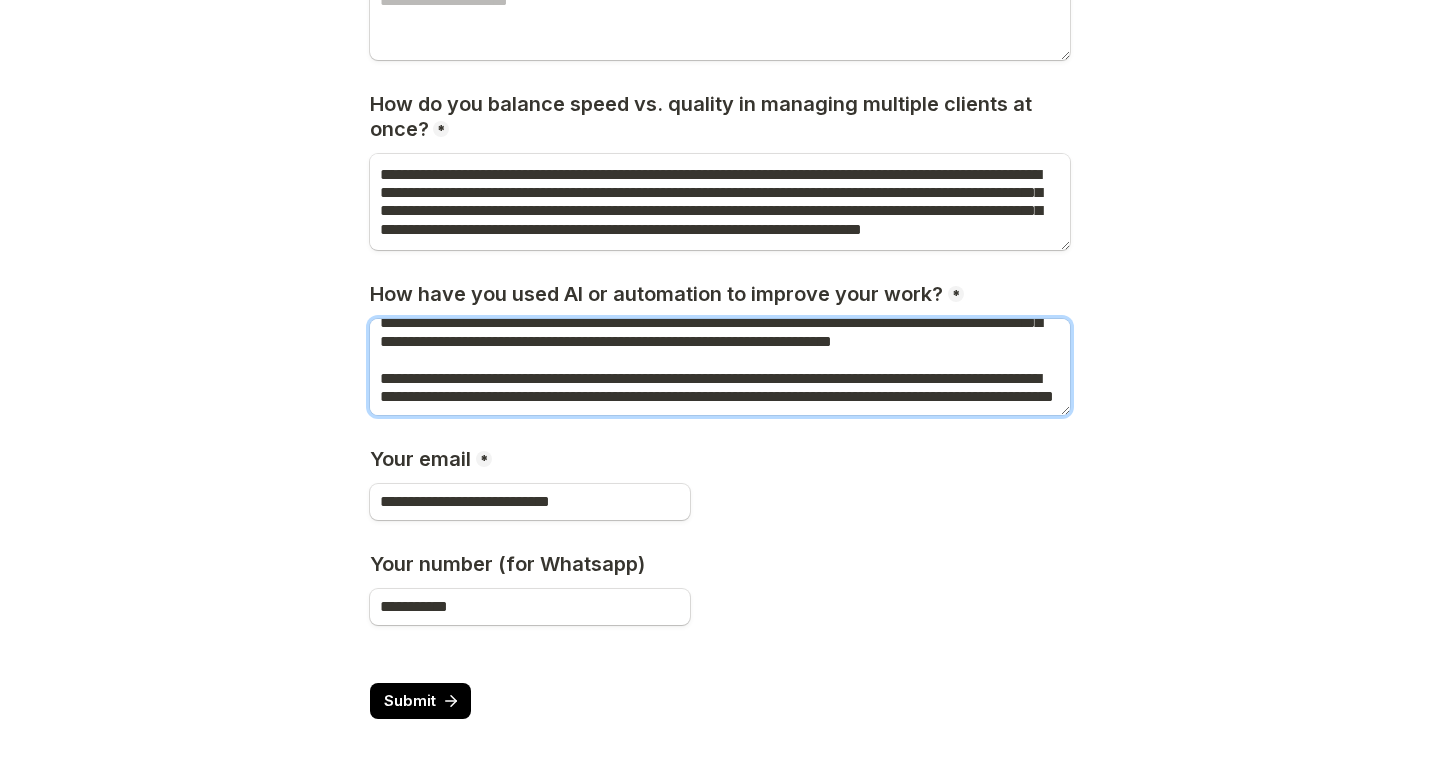 drag, startPoint x: 422, startPoint y: 362, endPoint x: 641, endPoint y: 355, distance: 219.11185 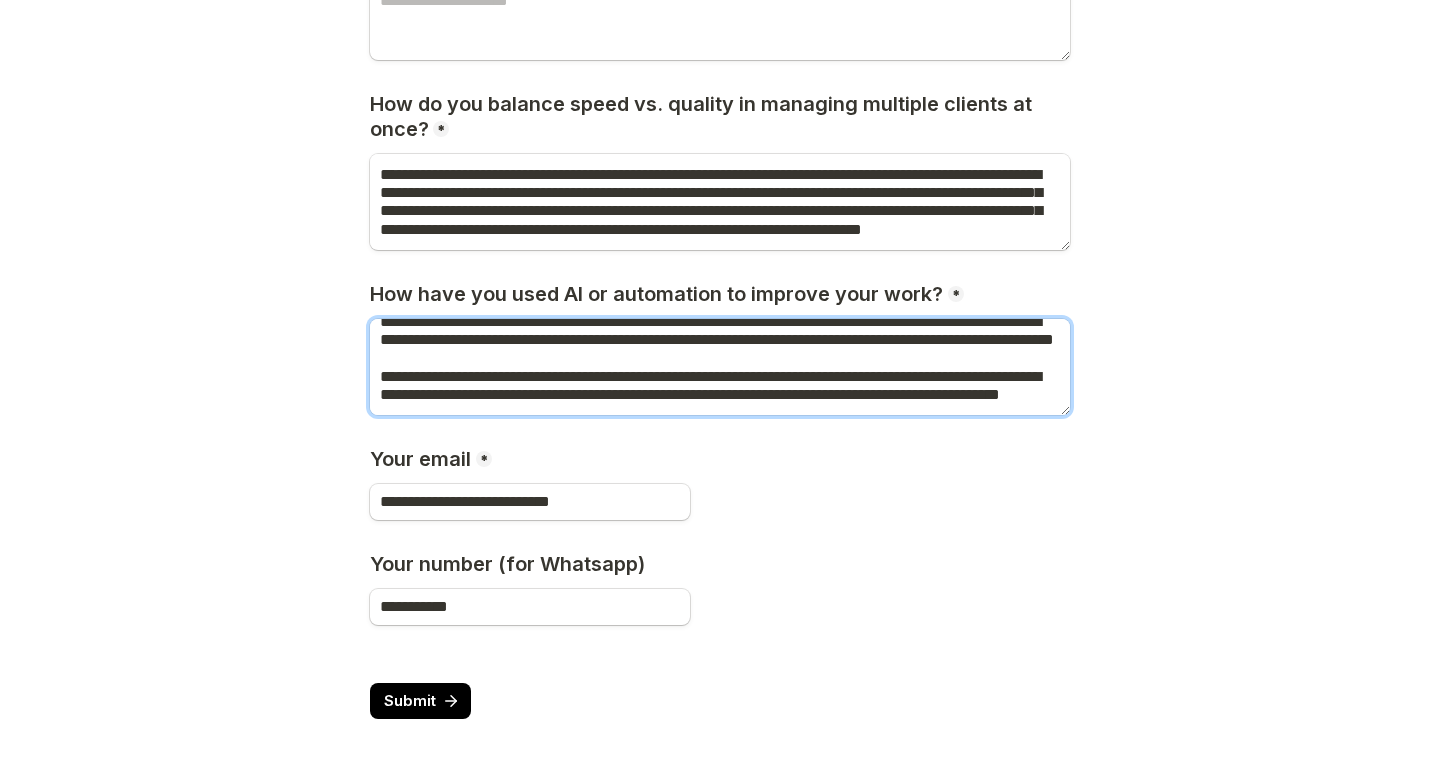 scroll, scrollTop: 201, scrollLeft: 0, axis: vertical 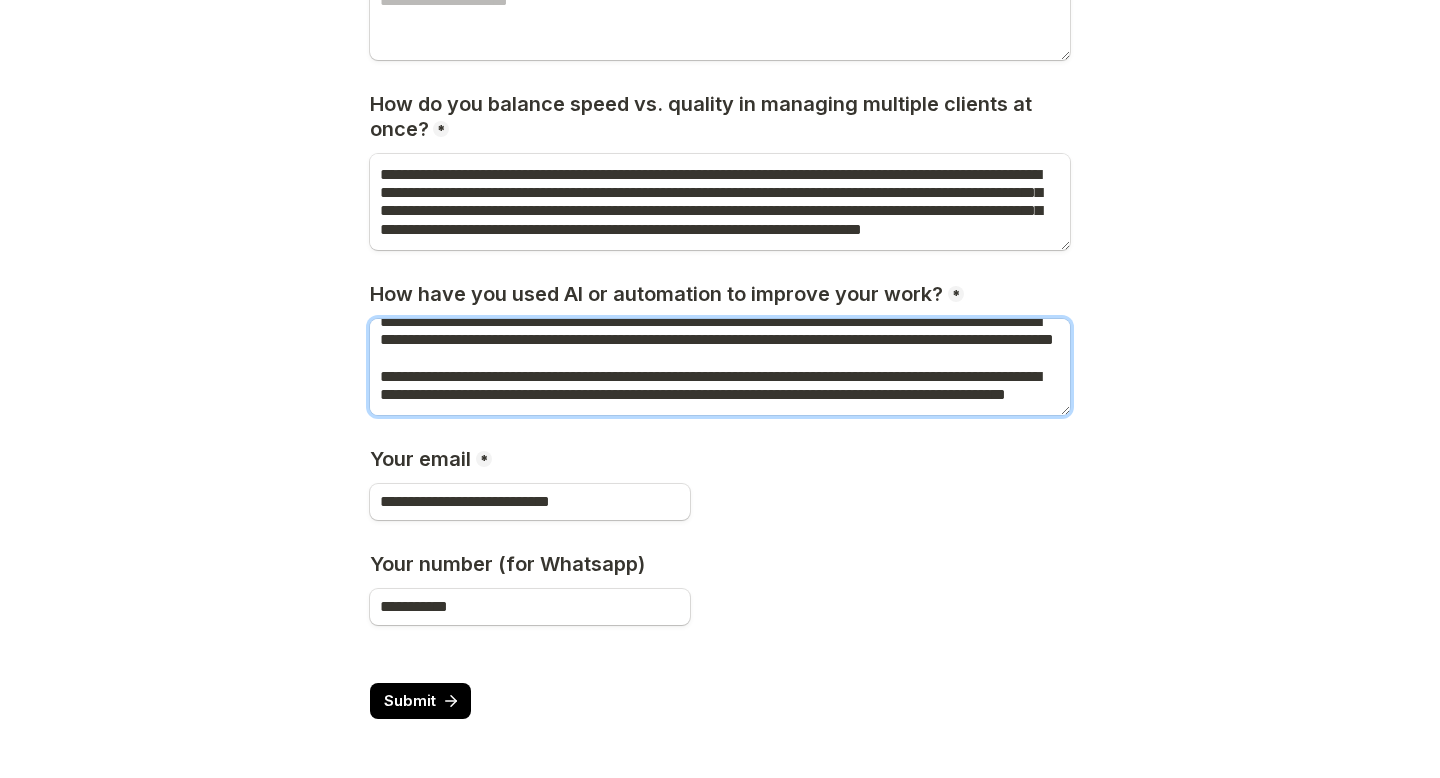 click on "**********" at bounding box center (720, 367) 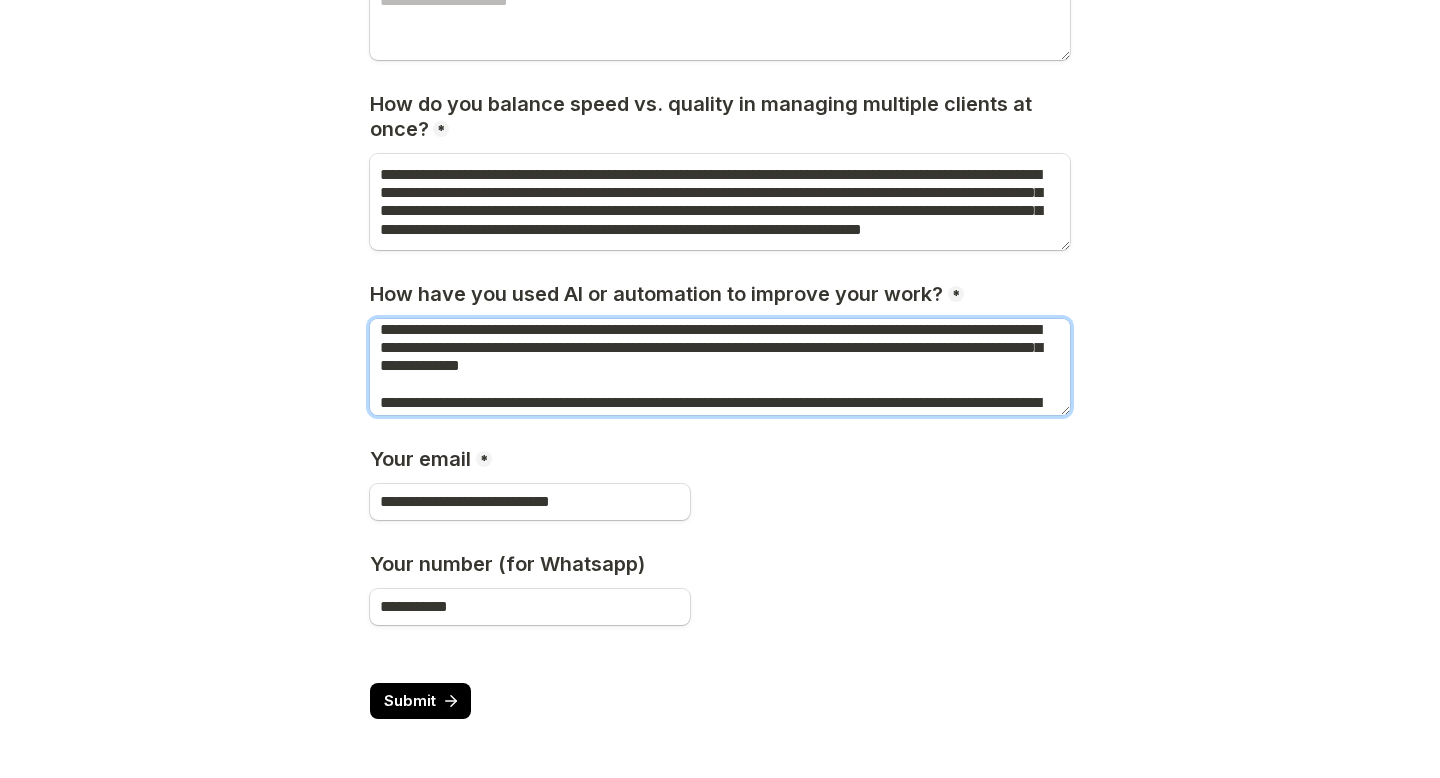 scroll, scrollTop: 0, scrollLeft: 0, axis: both 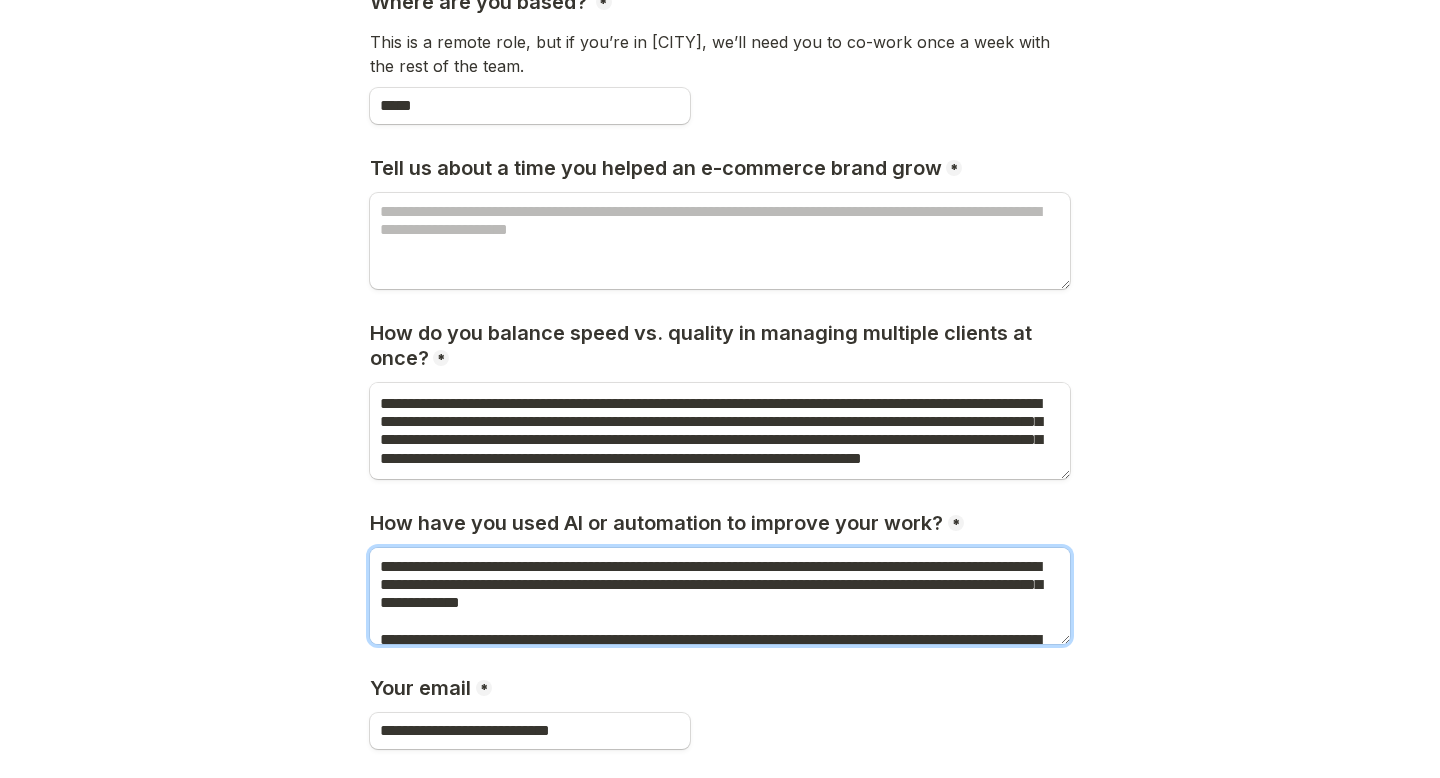 type on "**********" 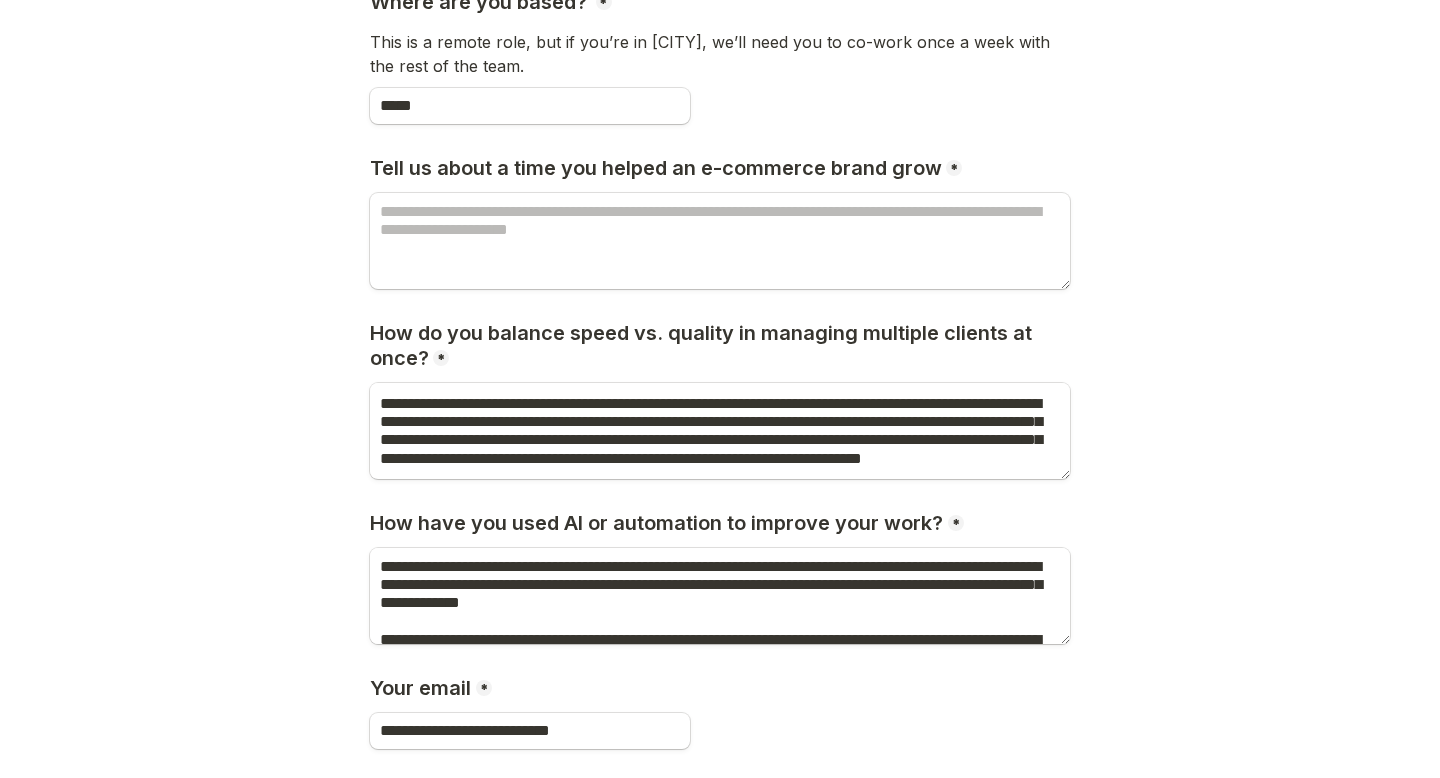 click on "Tell us about a time you helped an e-commerce brand grow" at bounding box center [658, 168] 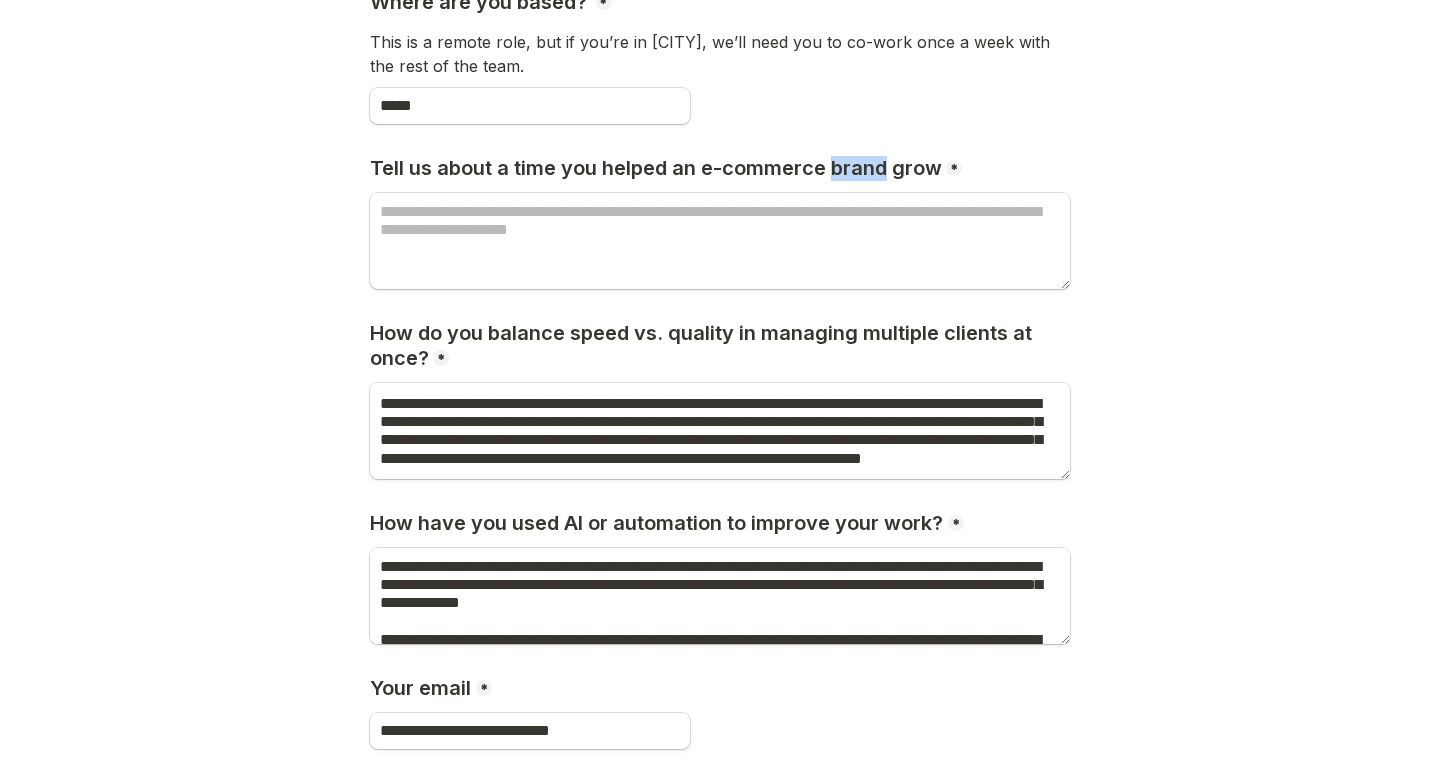 click on "Tell us about a time you helped an e-commerce brand grow" at bounding box center (658, 168) 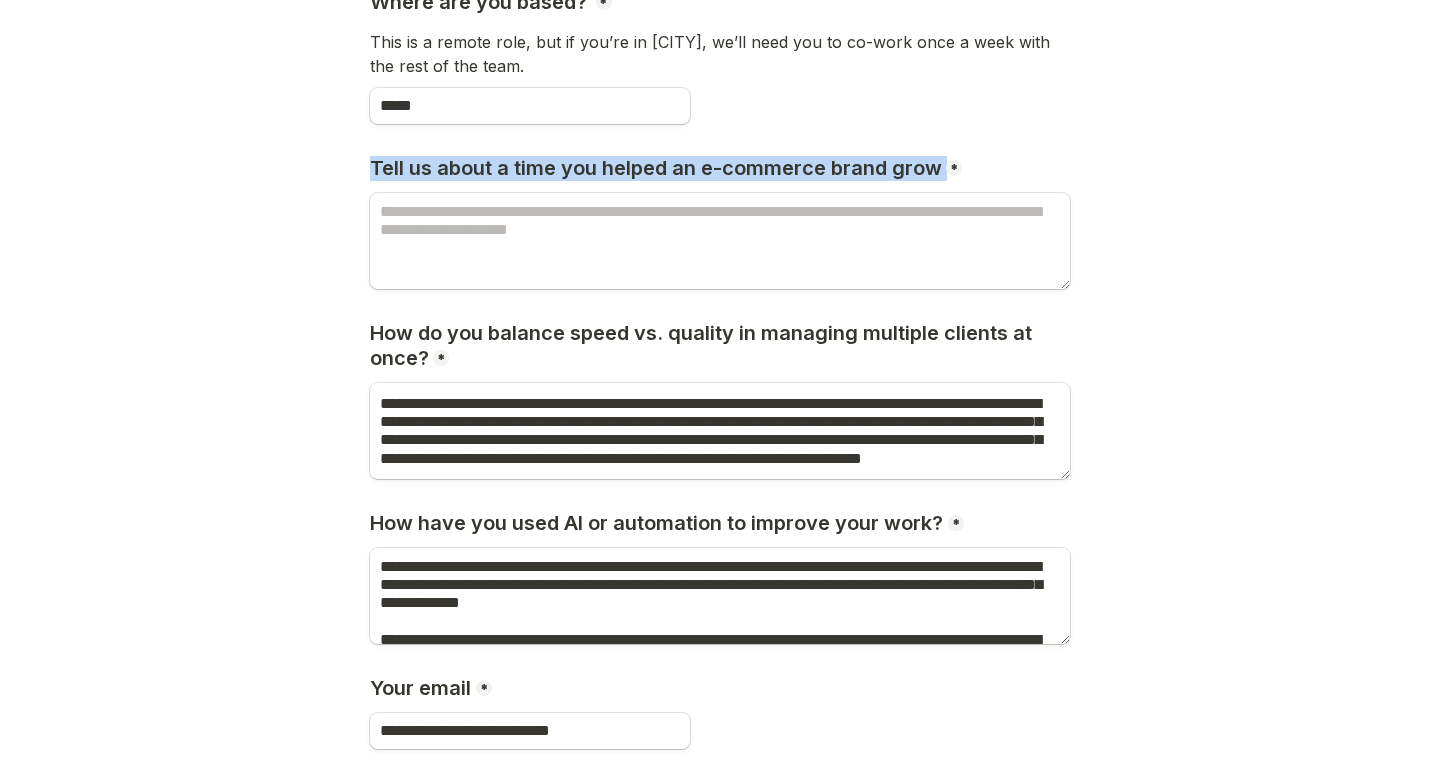 click on "Tell us about a time you helped an e-commerce brand grow" at bounding box center (658, 168) 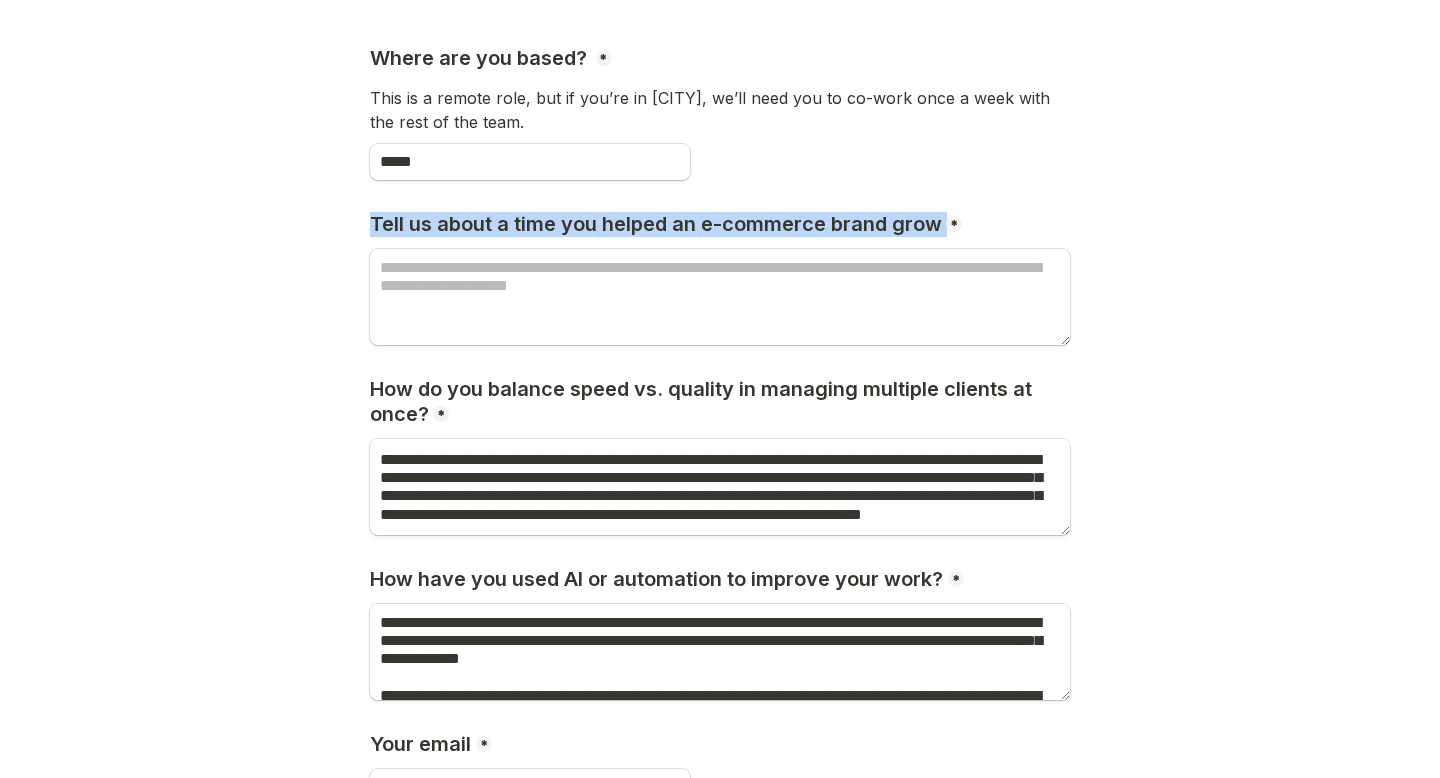 scroll, scrollTop: 1396, scrollLeft: 0, axis: vertical 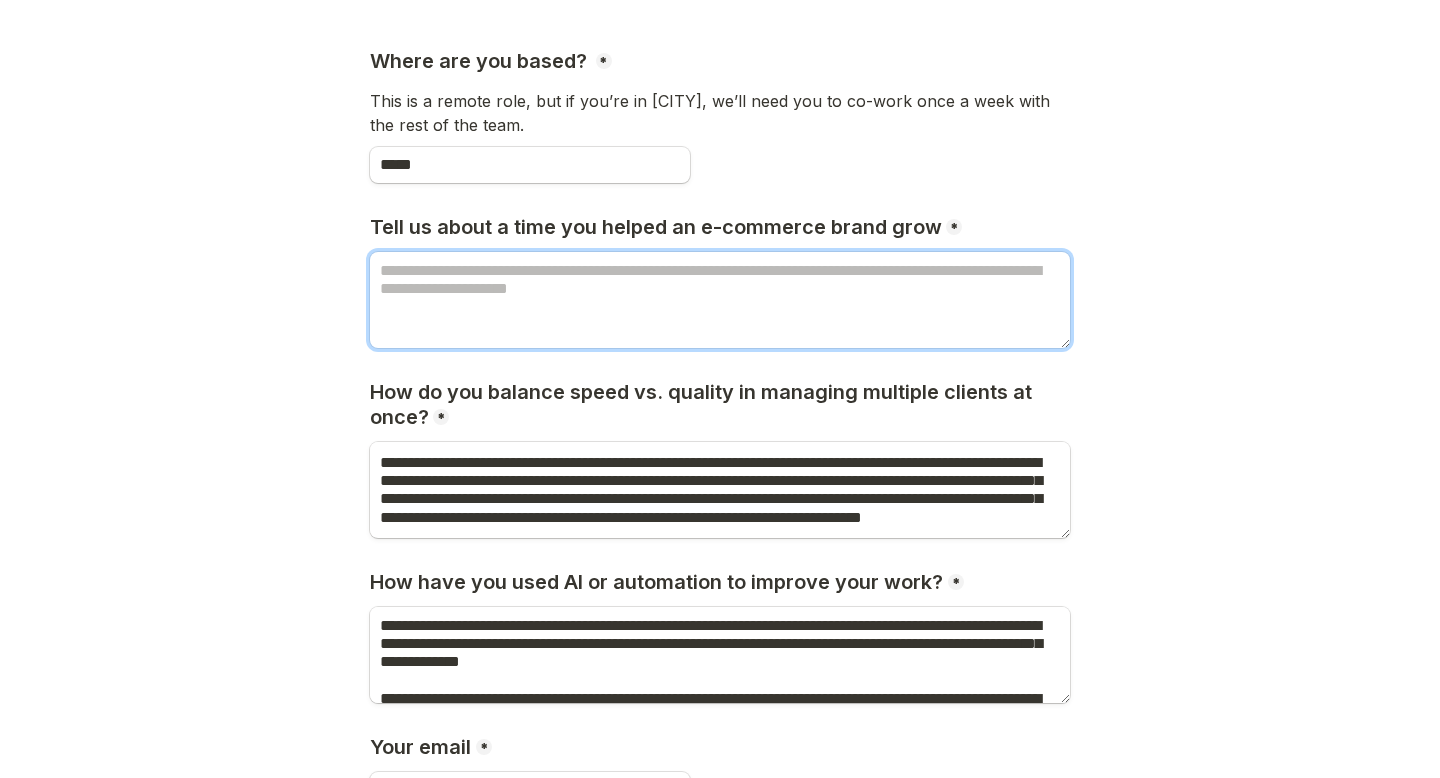 click at bounding box center (720, 300) 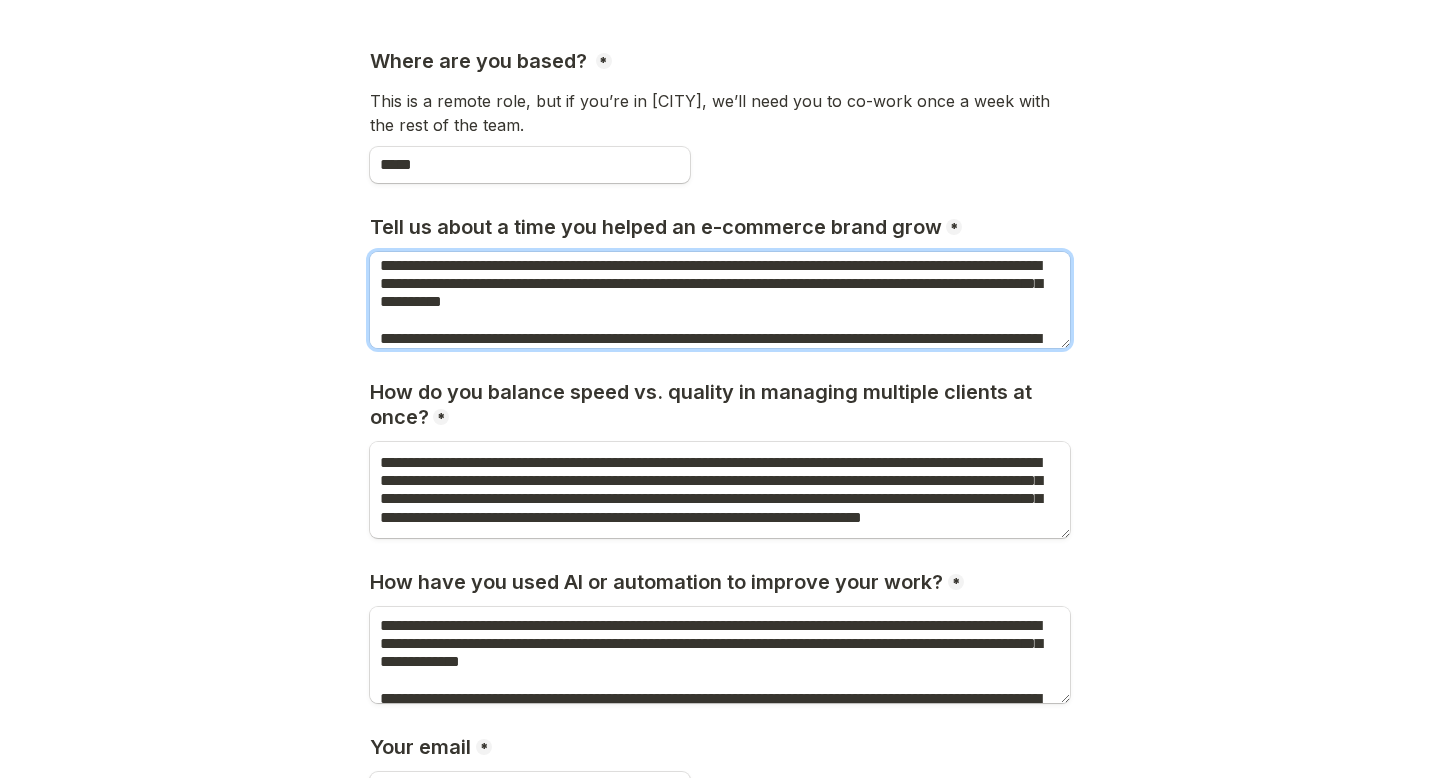 scroll, scrollTop: 145, scrollLeft: 0, axis: vertical 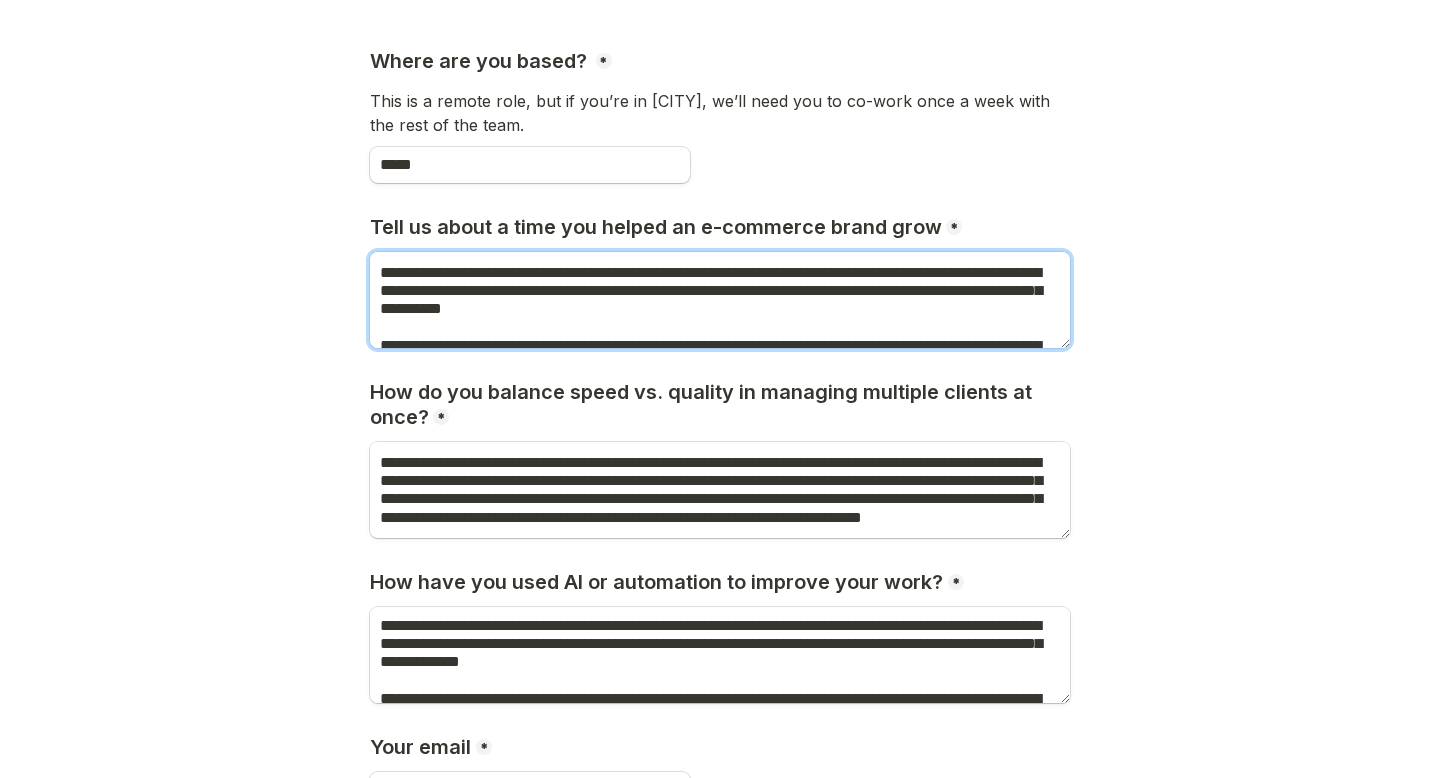 click at bounding box center [720, 300] 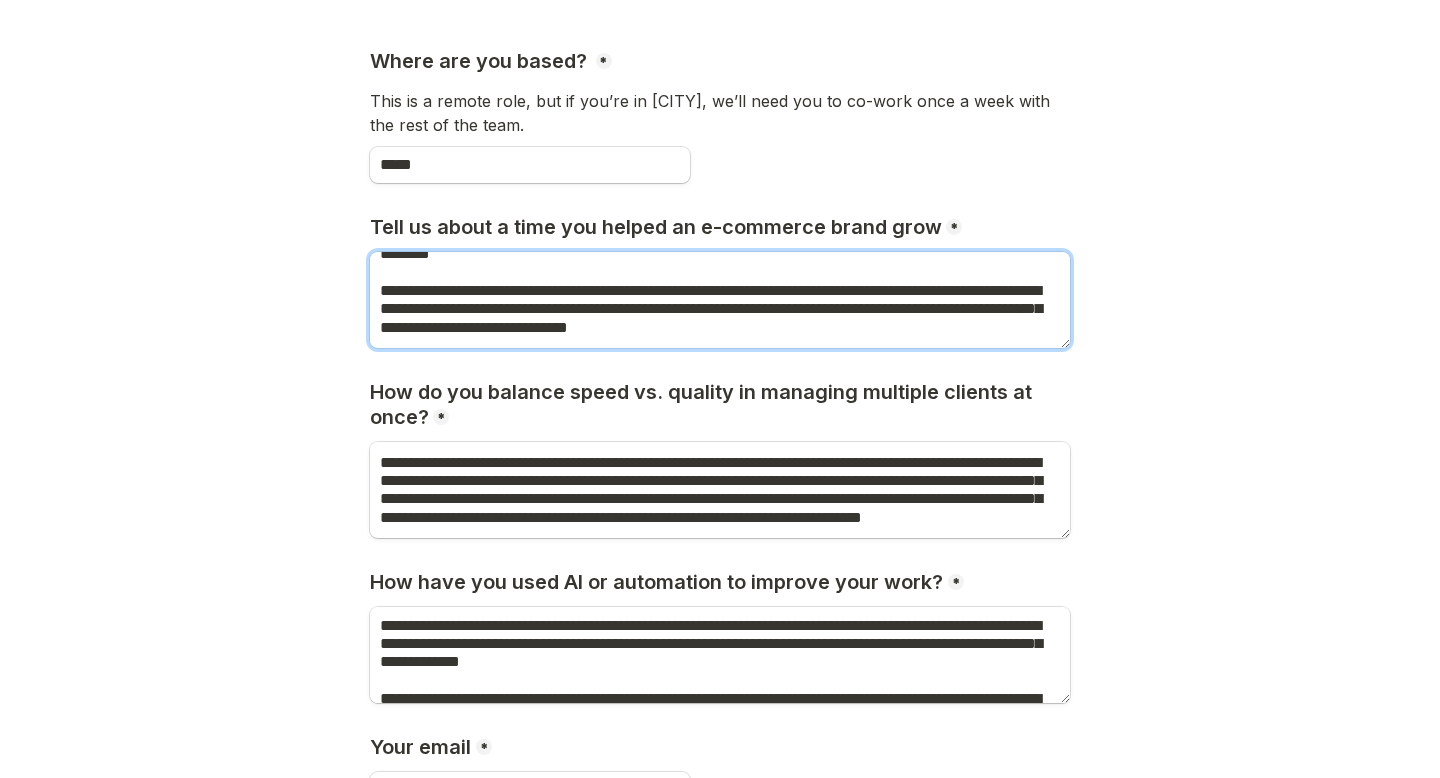 scroll, scrollTop: 365, scrollLeft: 0, axis: vertical 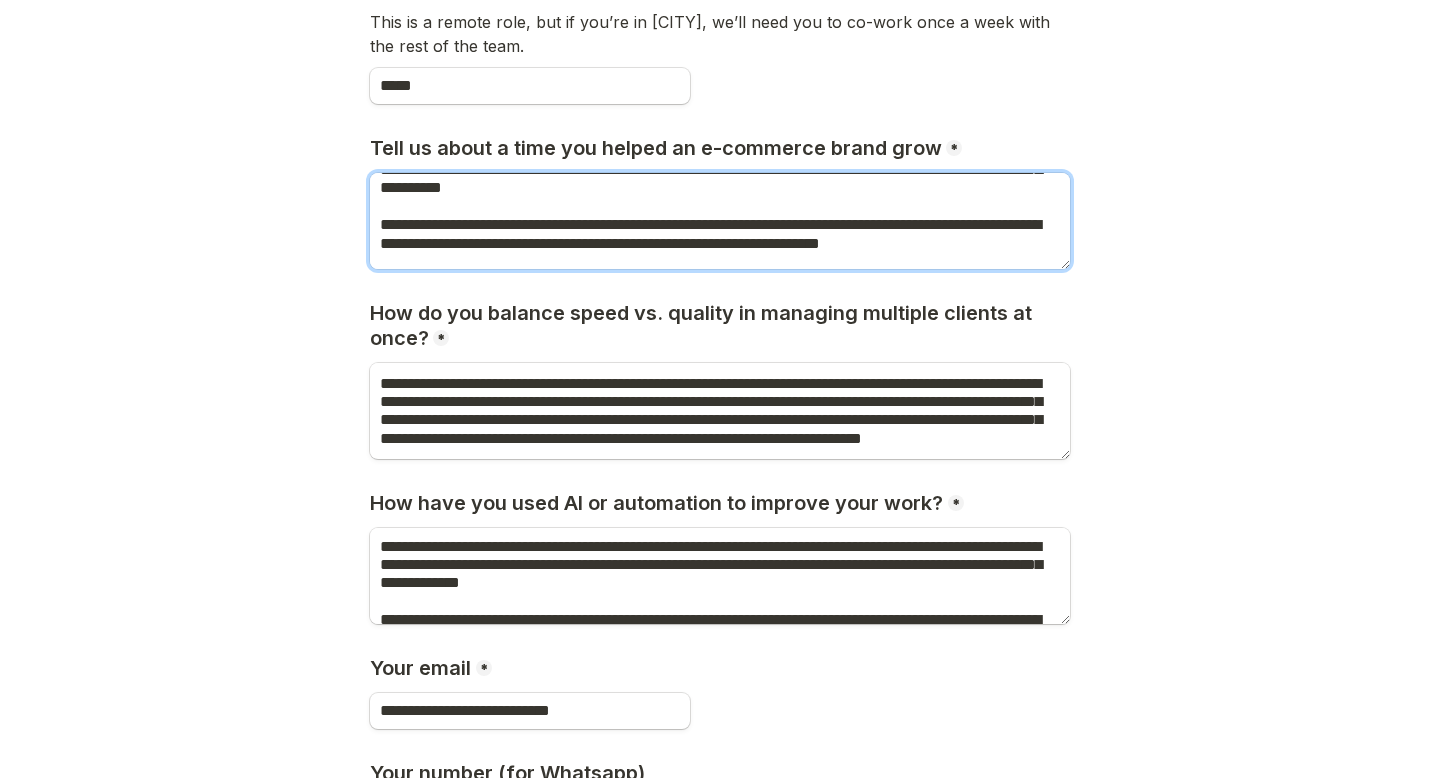 click at bounding box center [720, 221] 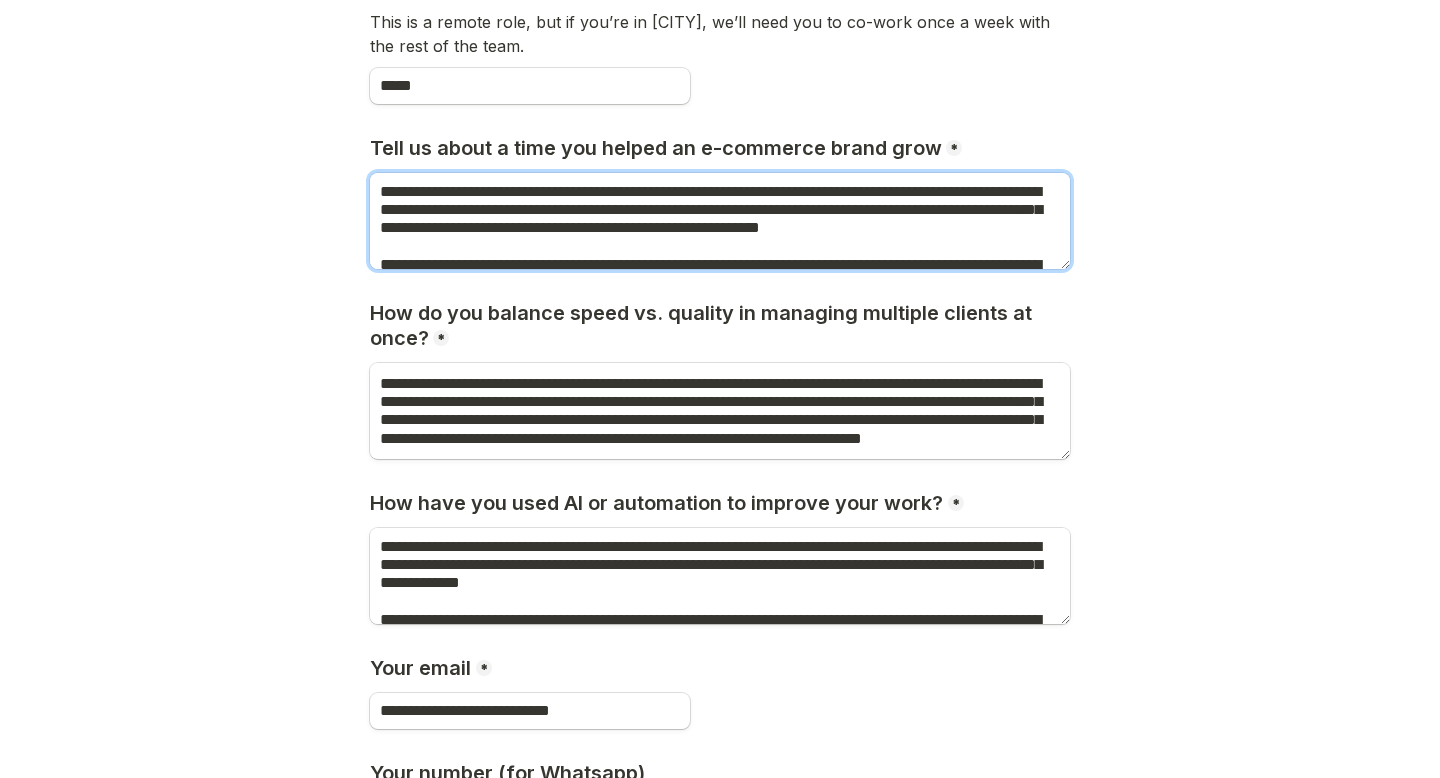 scroll, scrollTop: 2, scrollLeft: 0, axis: vertical 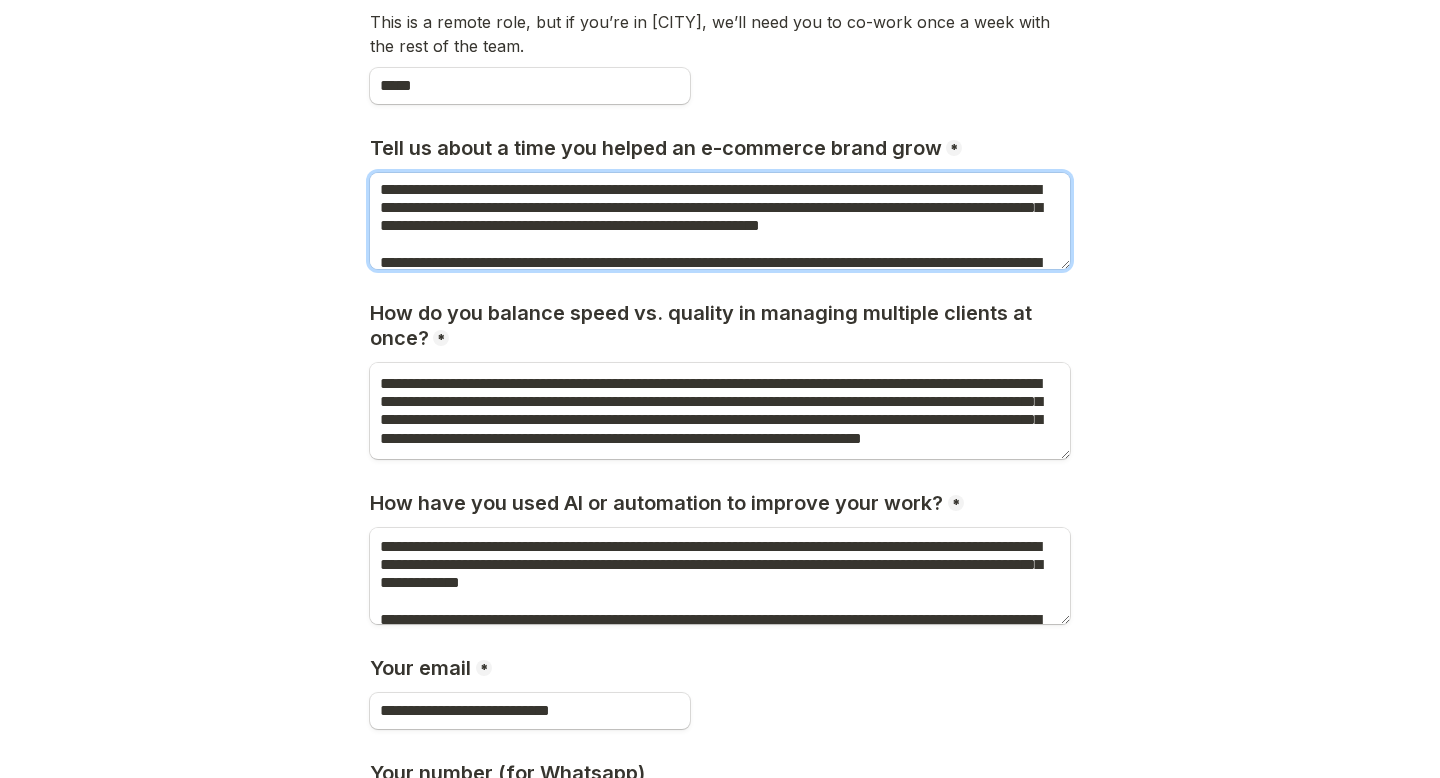 click at bounding box center (720, 221) 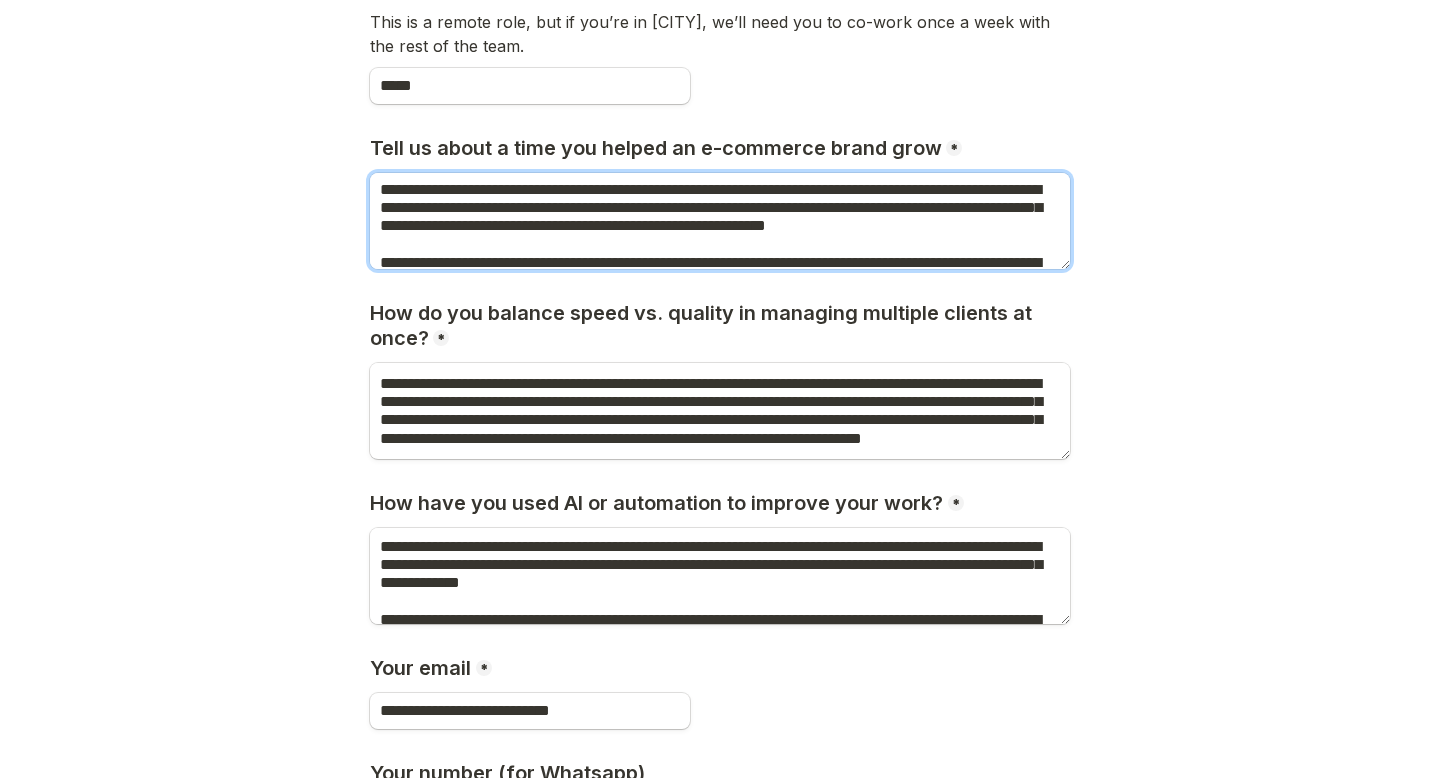 scroll, scrollTop: 0, scrollLeft: 0, axis: both 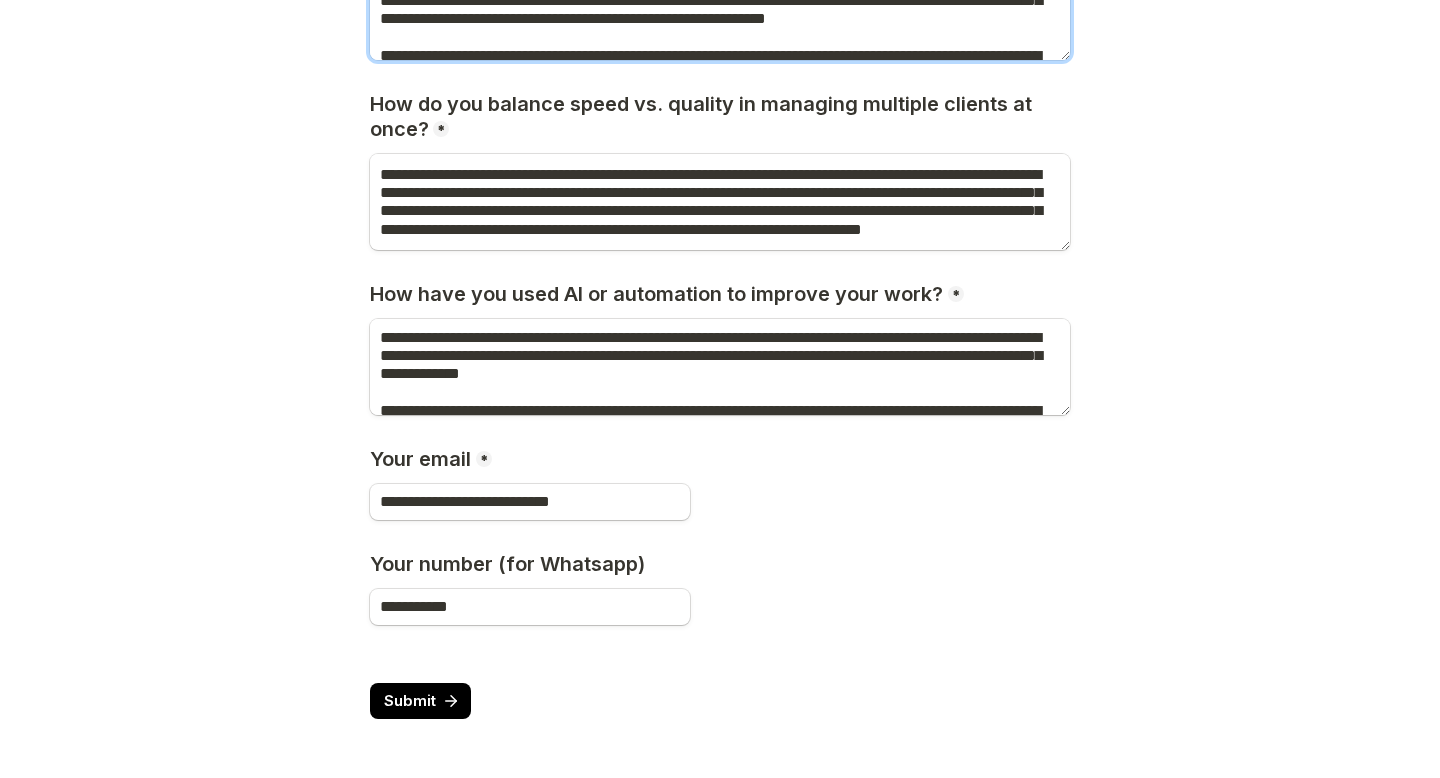 type on "**********" 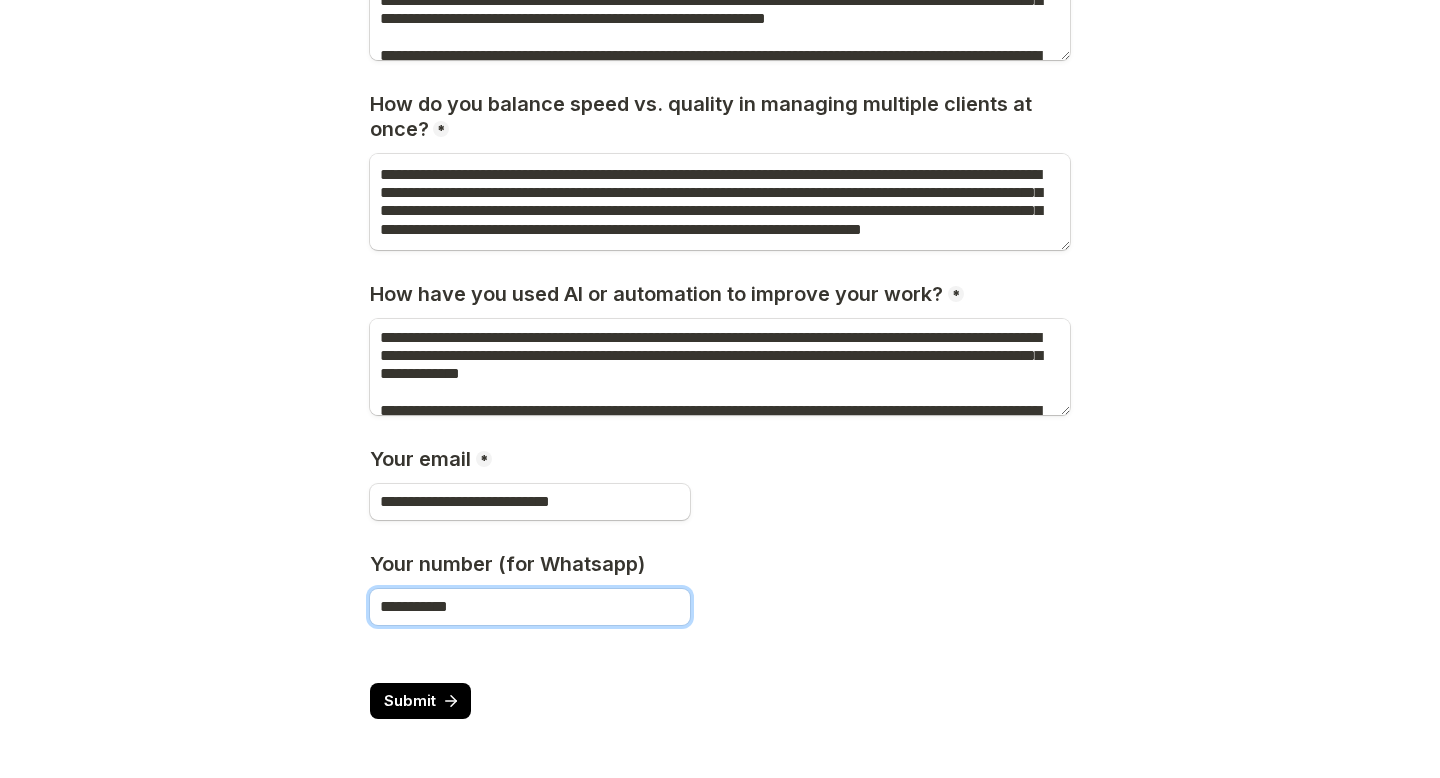 click on "**********" at bounding box center [530, 607] 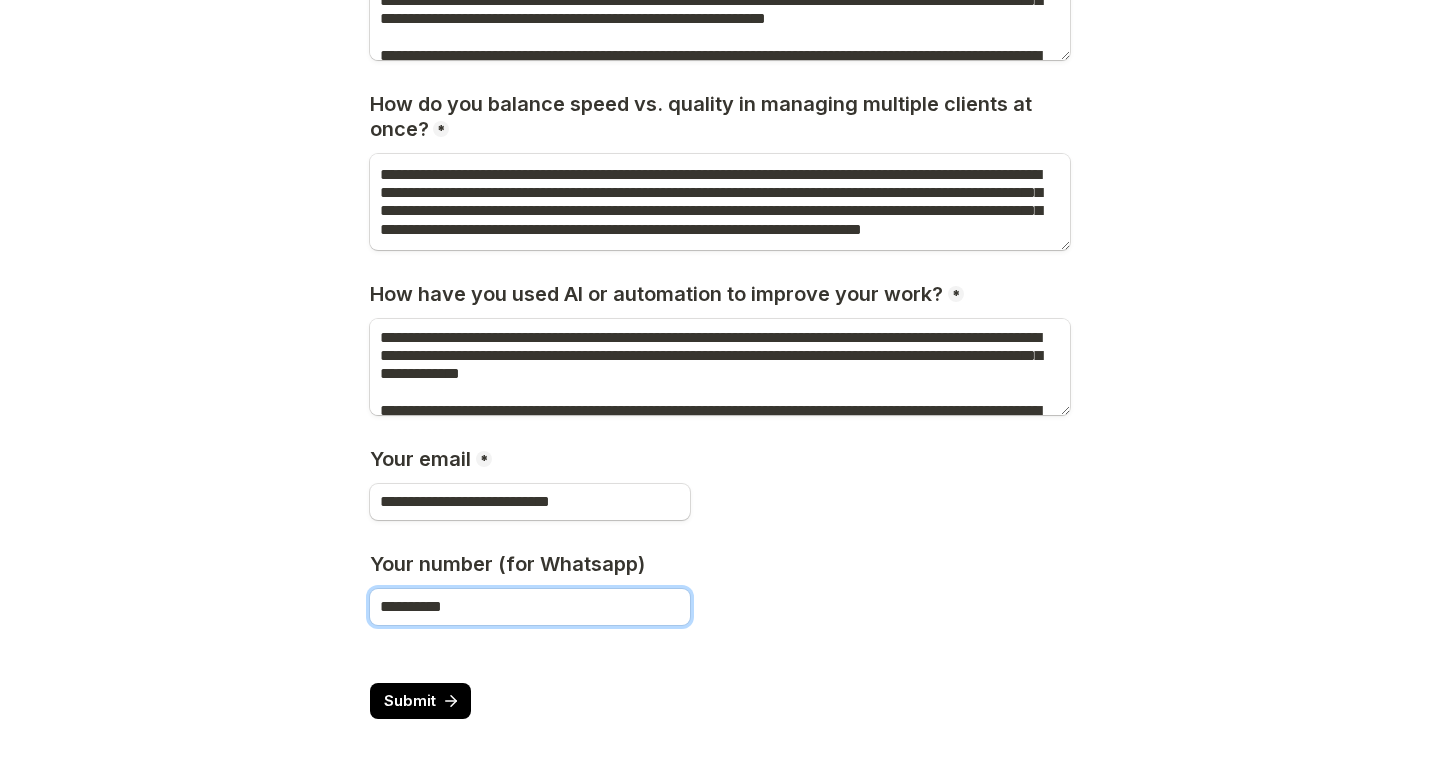 type on "**********" 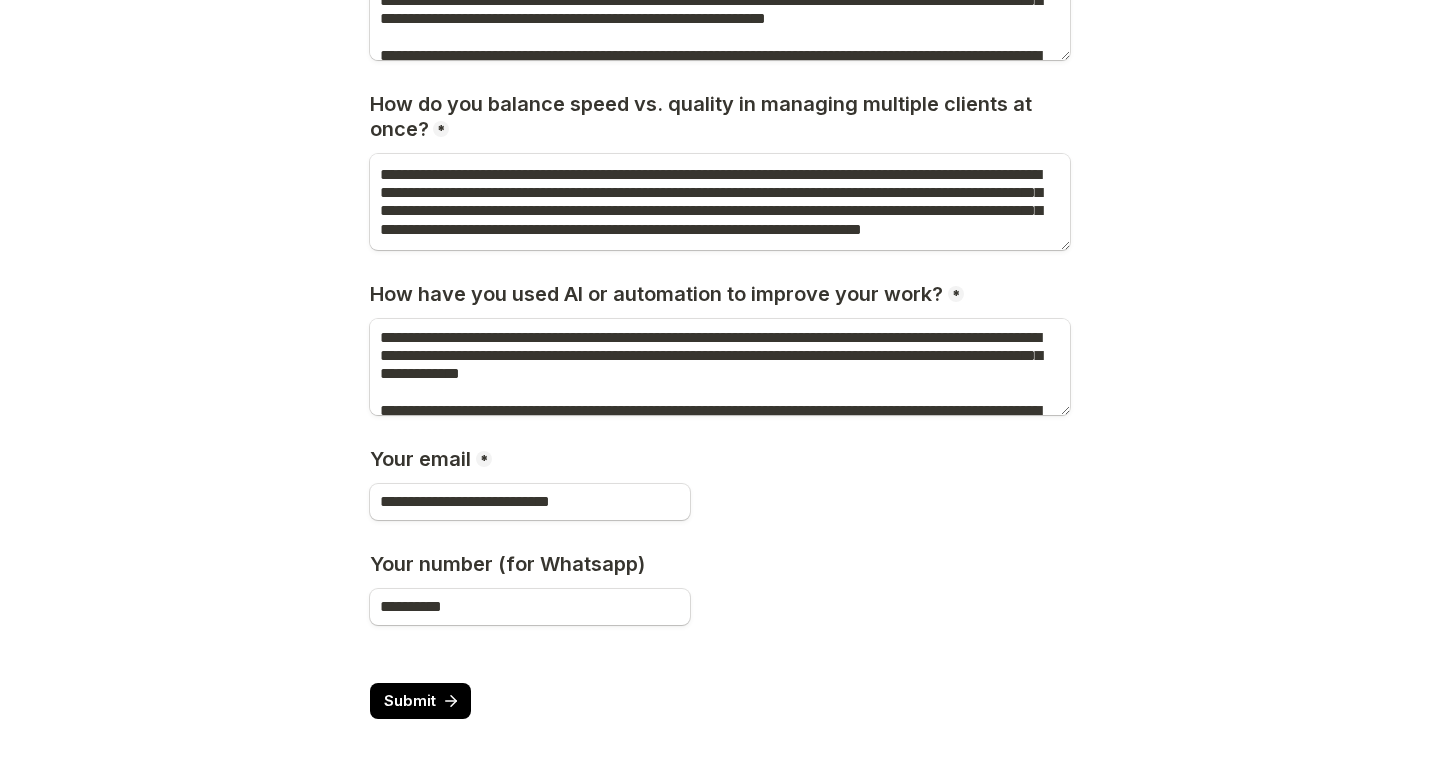 click at bounding box center [720, 654] 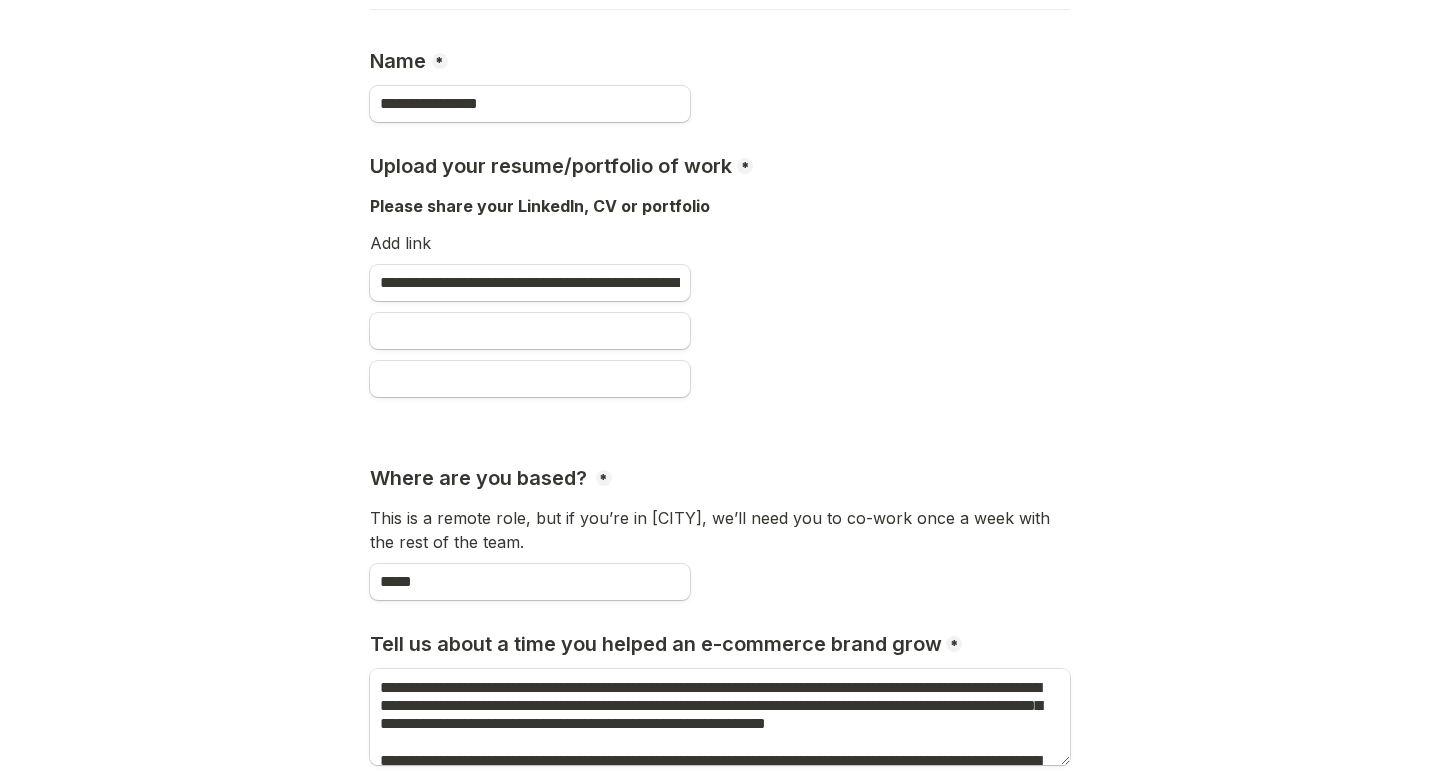 scroll, scrollTop: 1684, scrollLeft: 0, axis: vertical 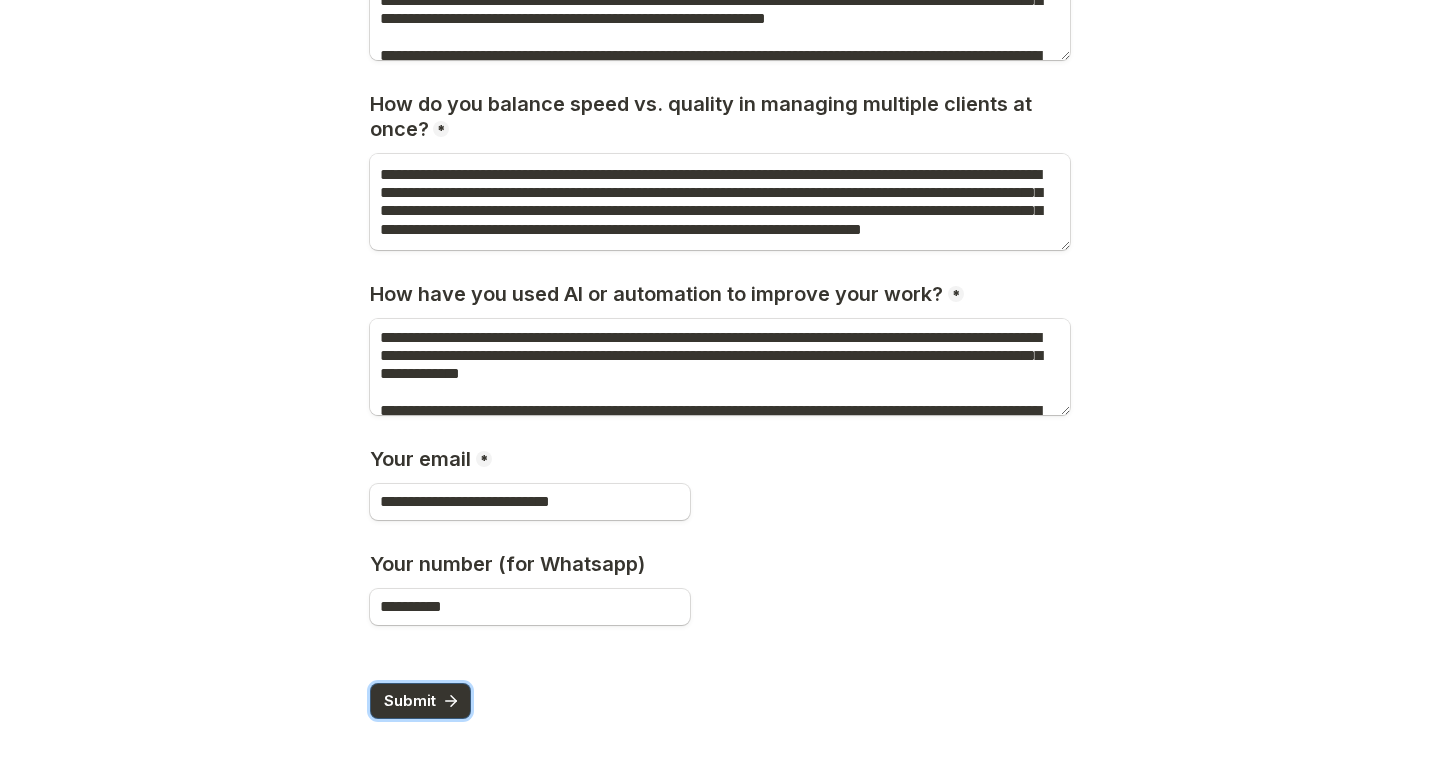 click on "Submit" at bounding box center [410, 700] 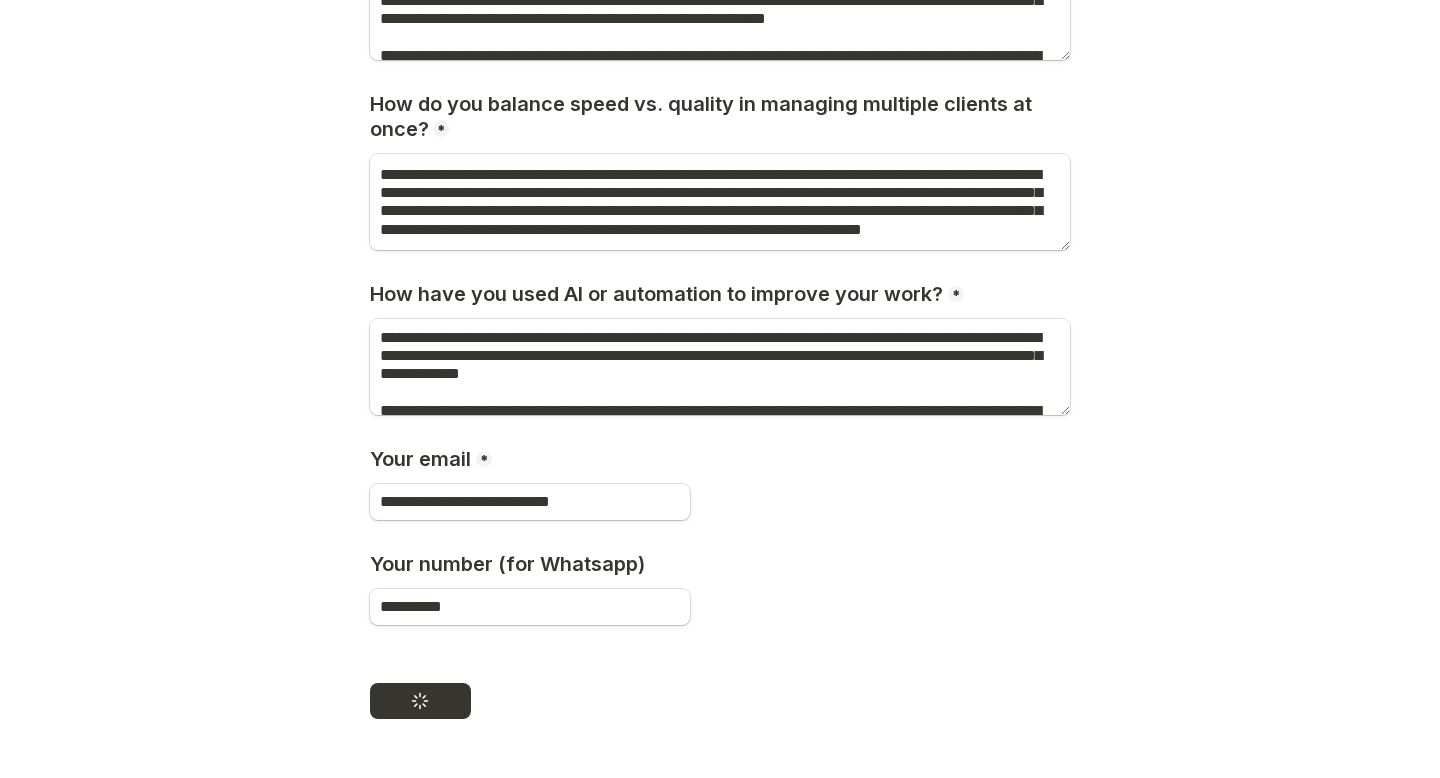 scroll, scrollTop: 0, scrollLeft: 0, axis: both 